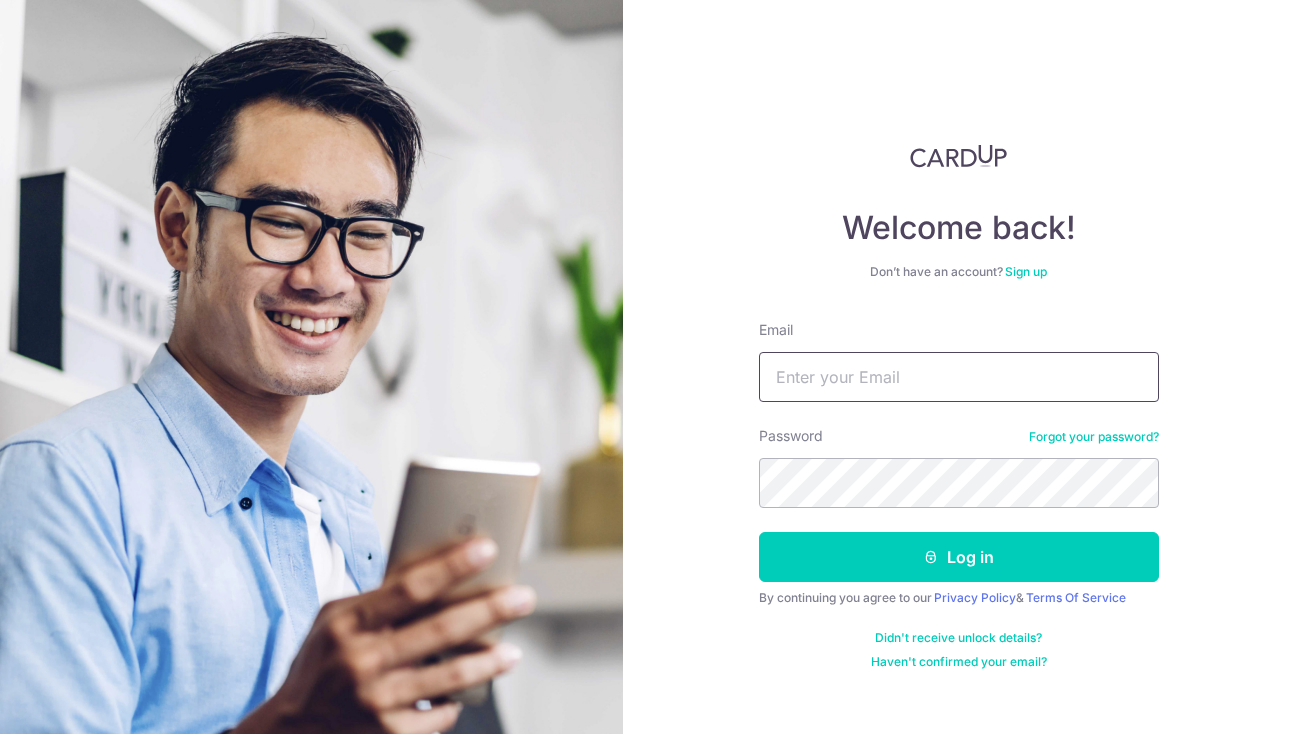 scroll, scrollTop: 0, scrollLeft: 0, axis: both 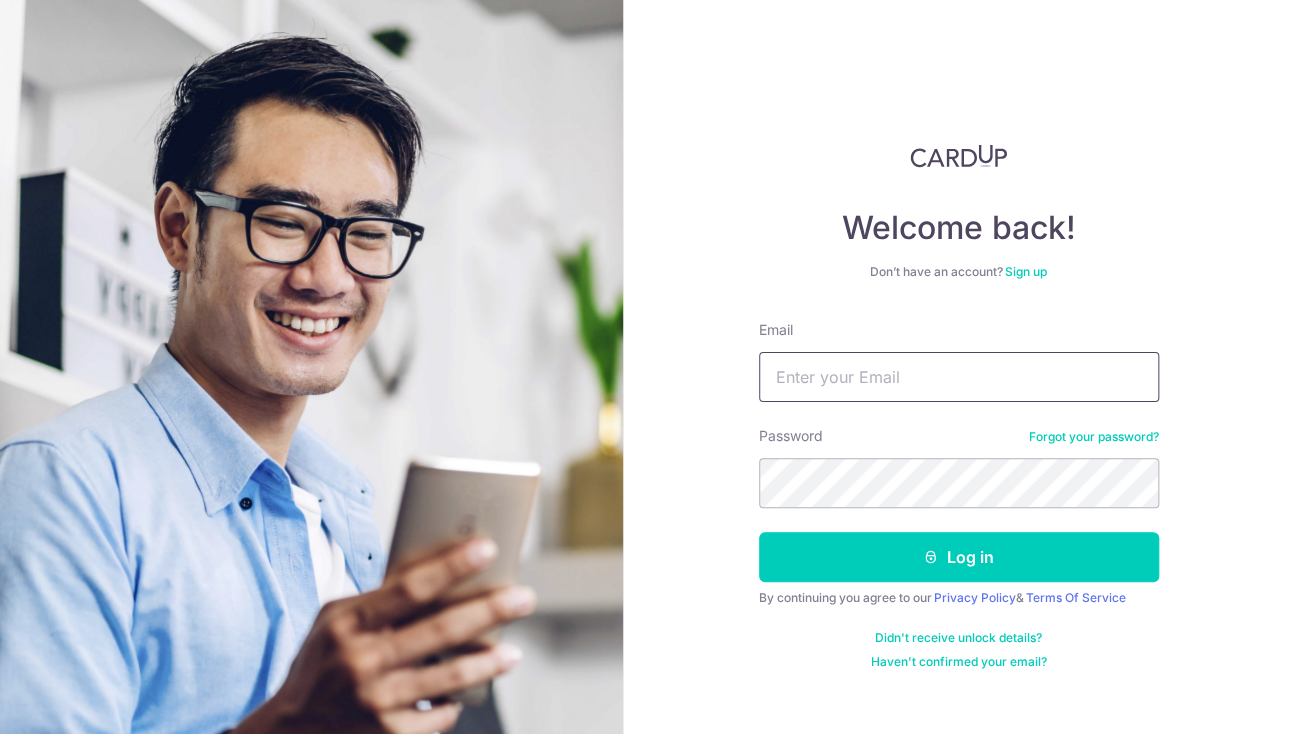 click on "Email" at bounding box center [959, 377] 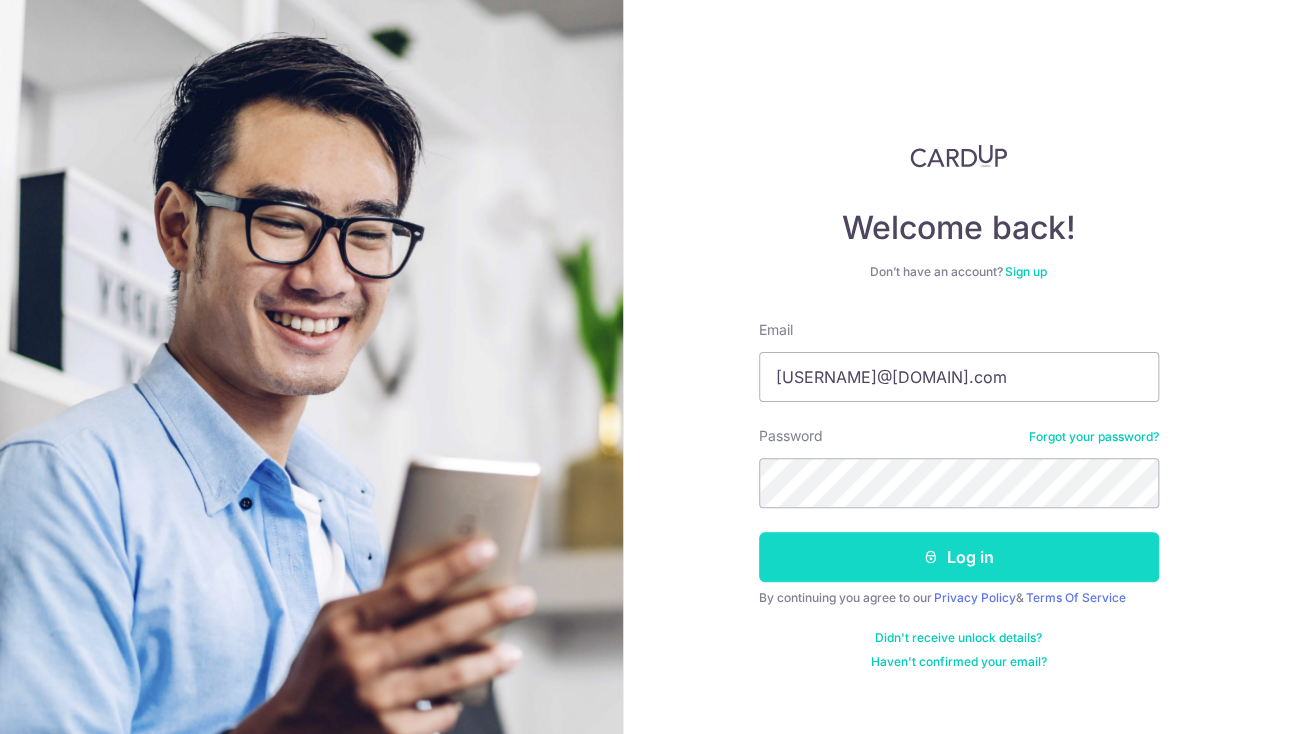 click on "Log in" at bounding box center [959, 557] 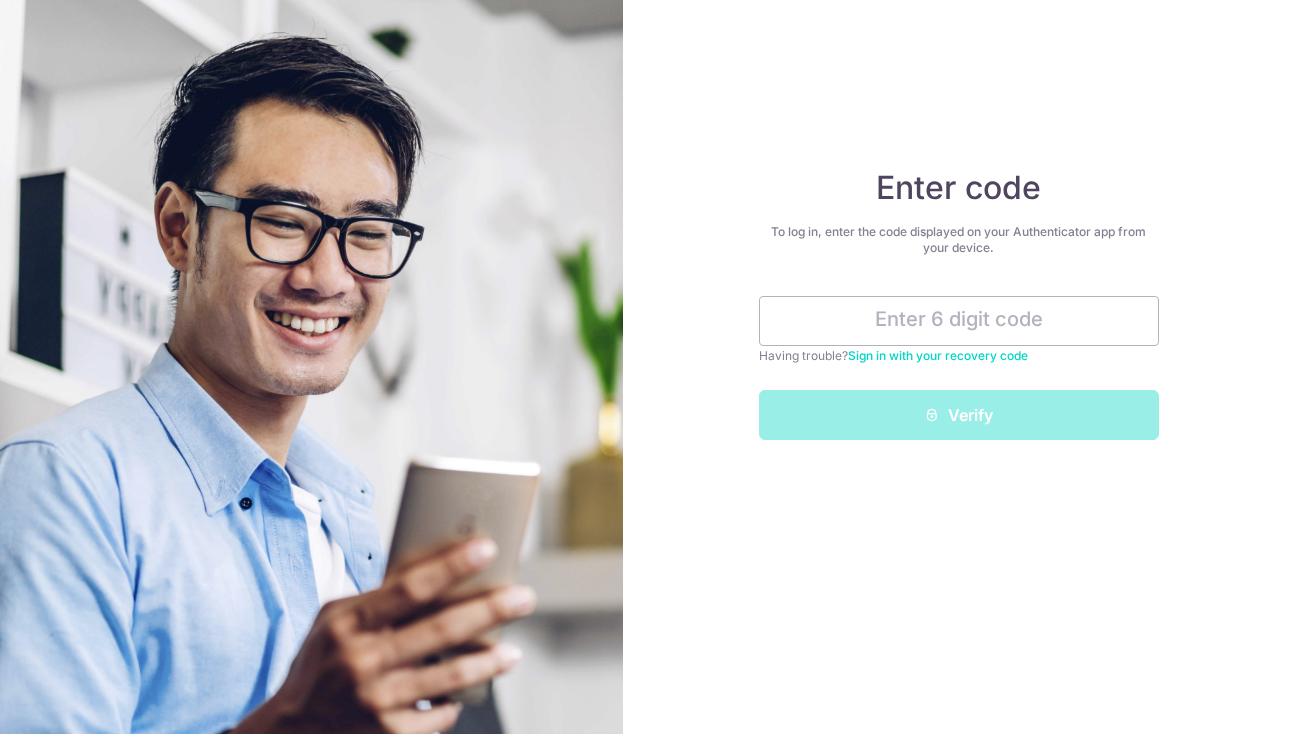 scroll, scrollTop: 0, scrollLeft: 0, axis: both 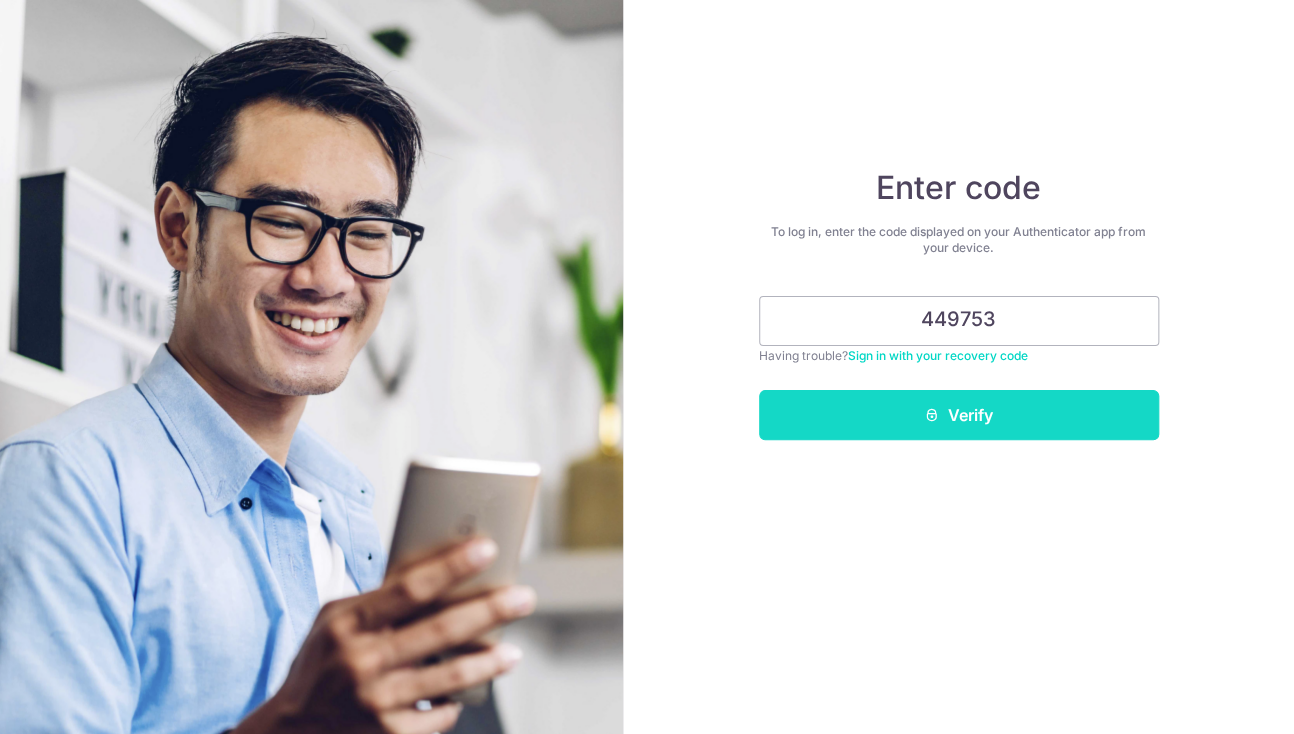 type on "449753" 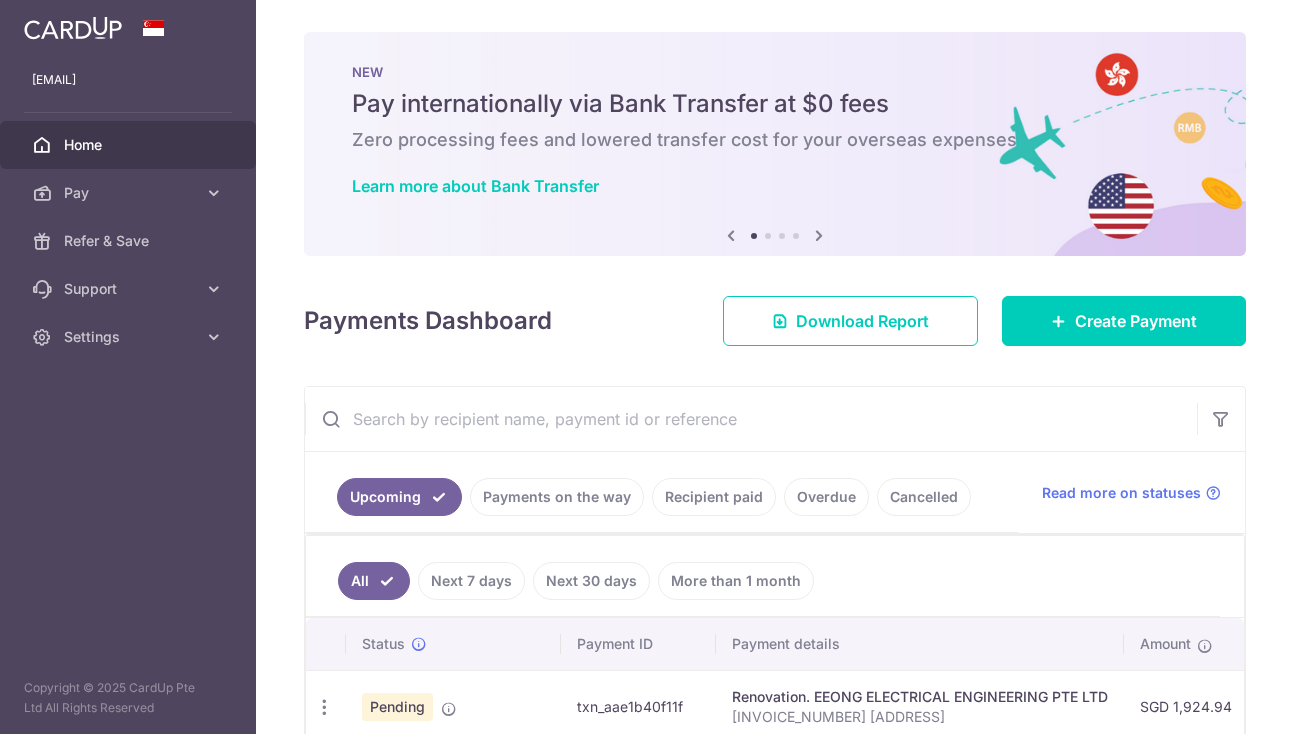scroll, scrollTop: 0, scrollLeft: 0, axis: both 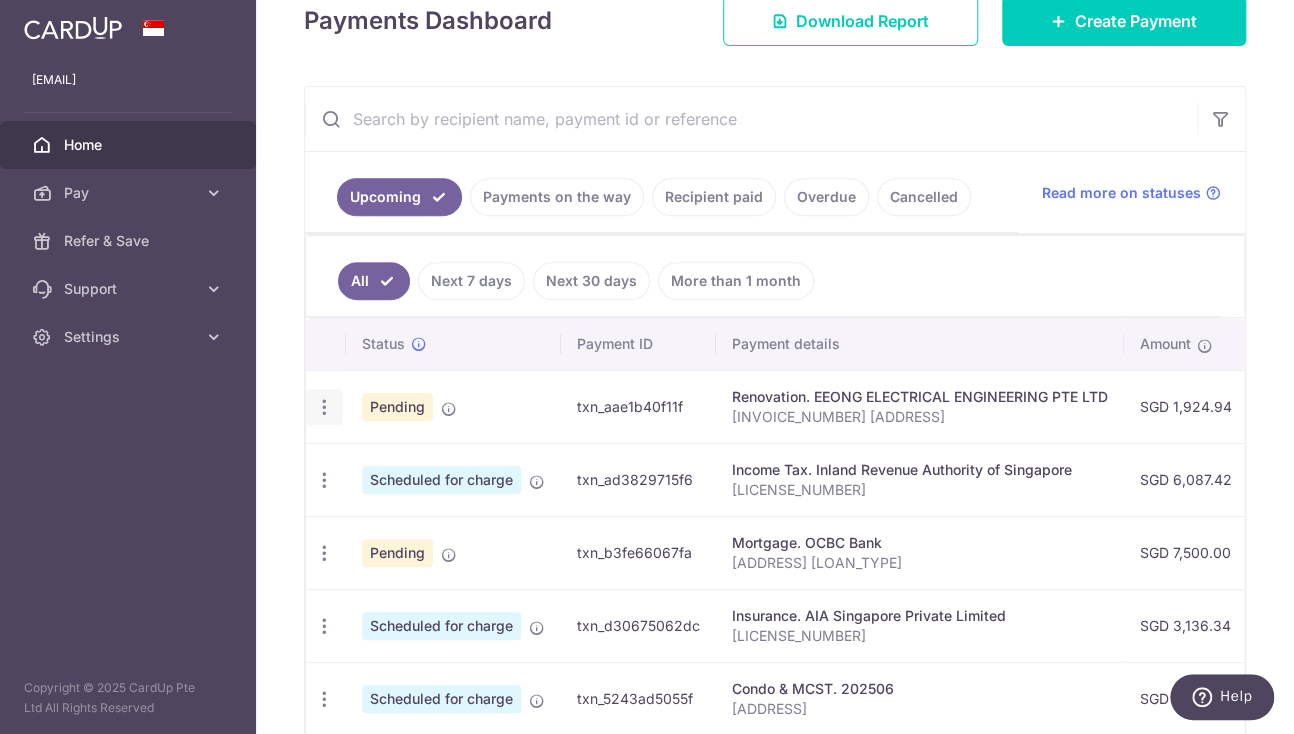 click at bounding box center [324, 407] 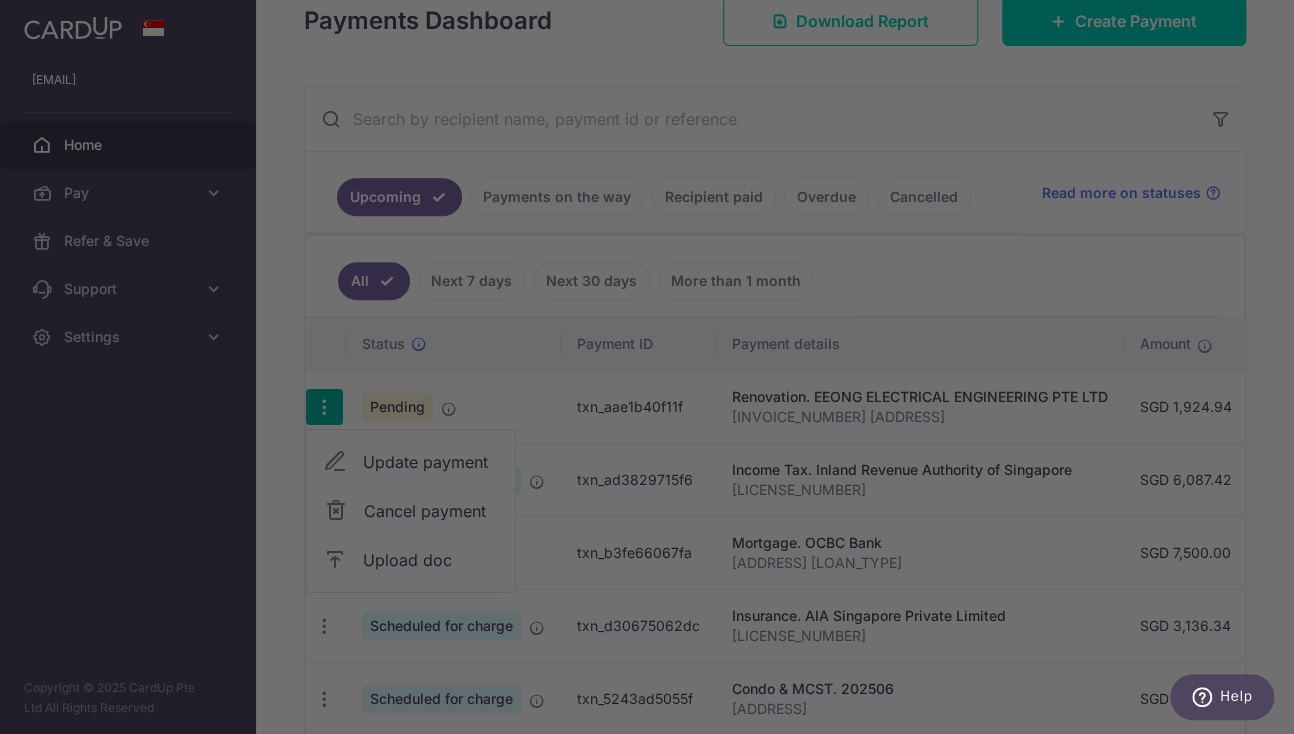 click at bounding box center (653, 370) 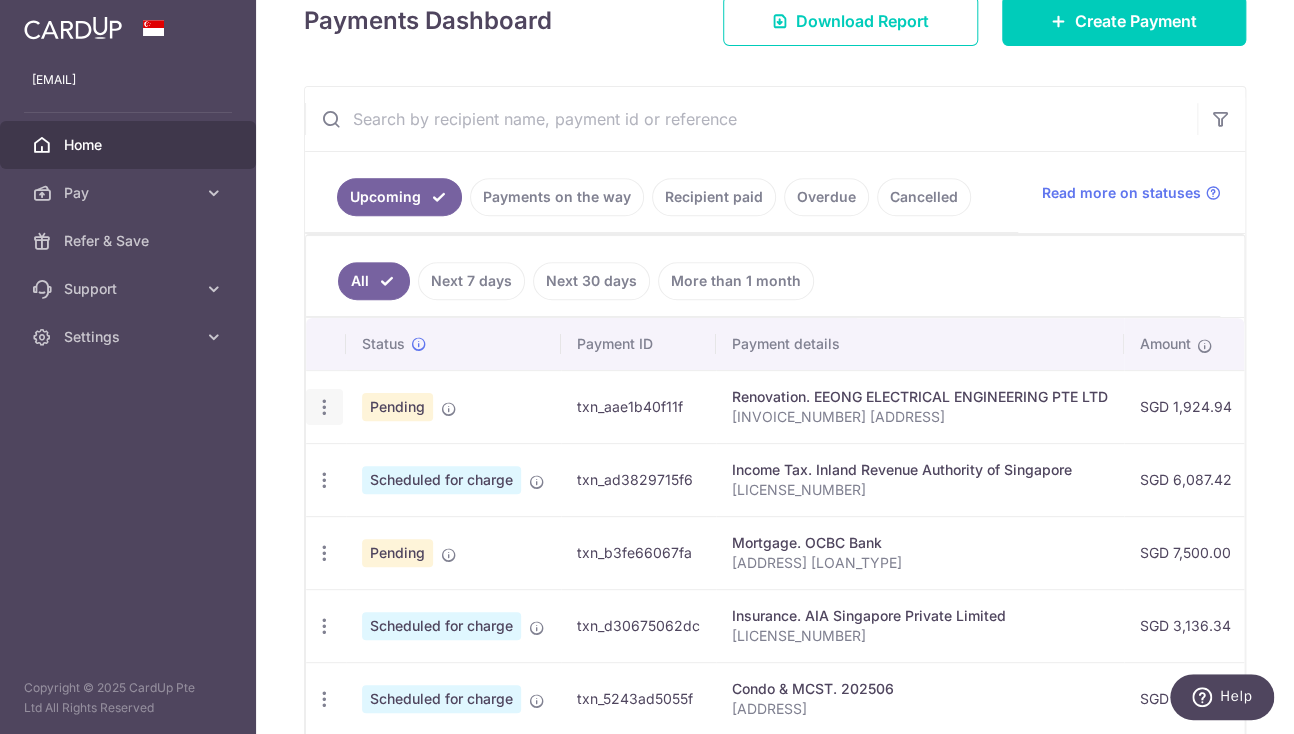 click at bounding box center (324, 407) 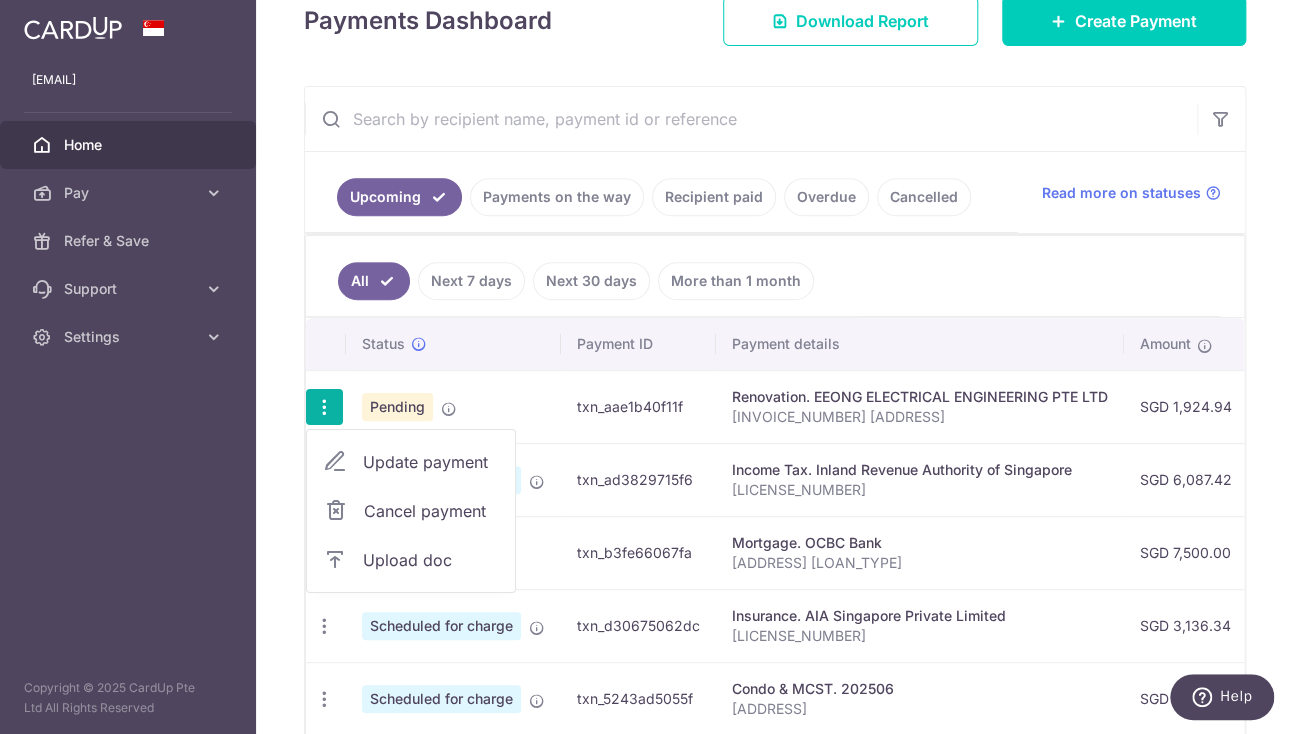 click on "Upload doc" at bounding box center (431, 560) 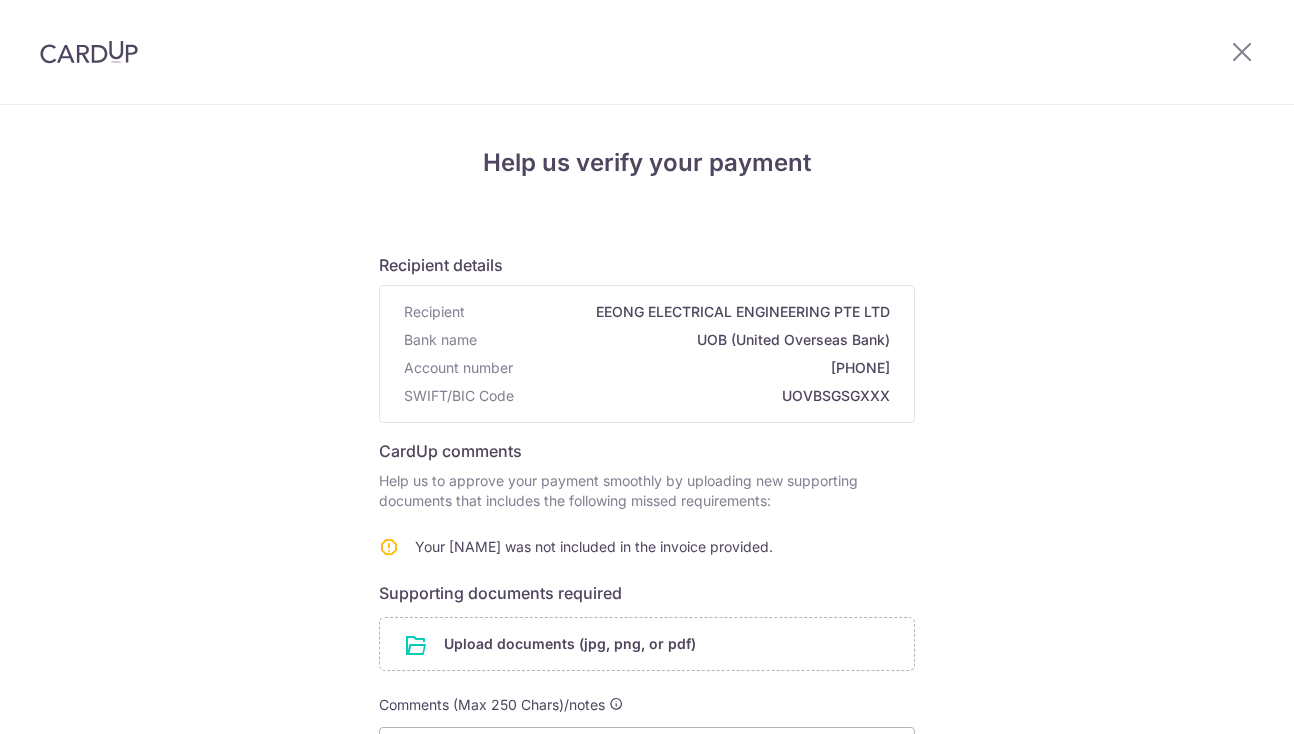 scroll, scrollTop: 0, scrollLeft: 0, axis: both 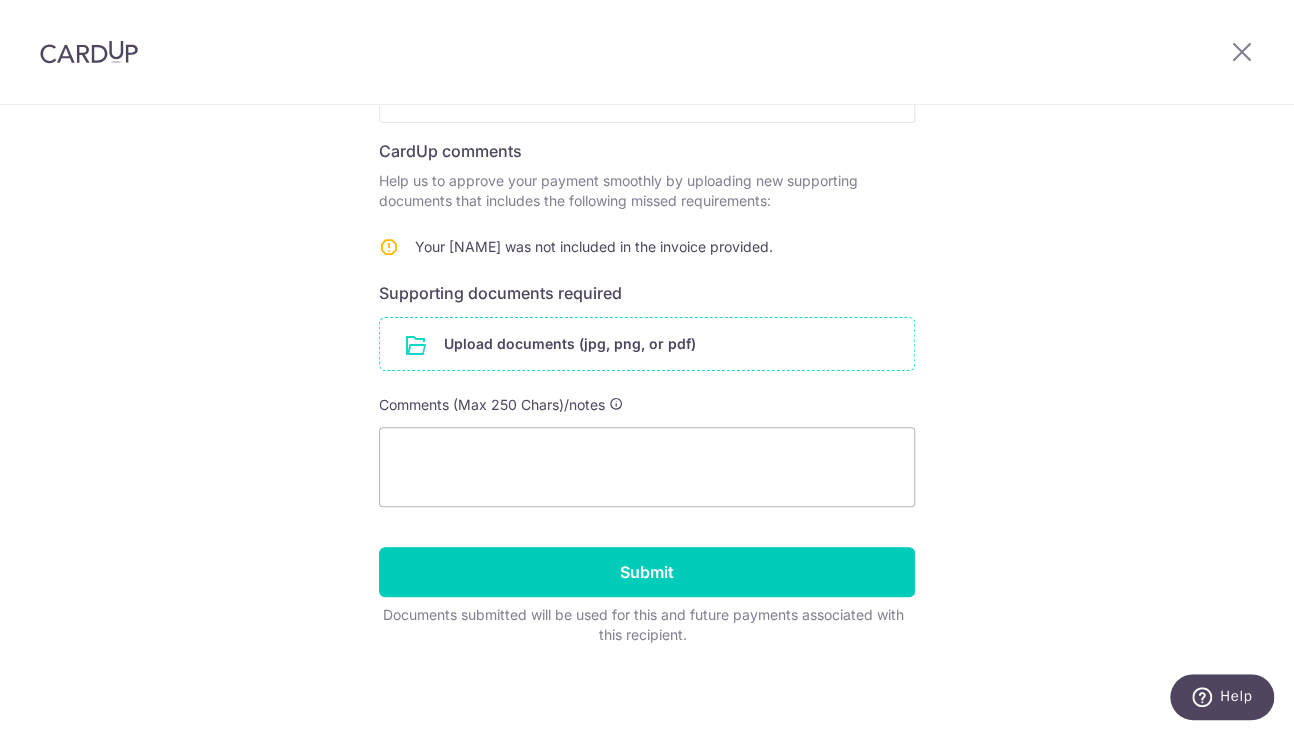 click at bounding box center [647, 344] 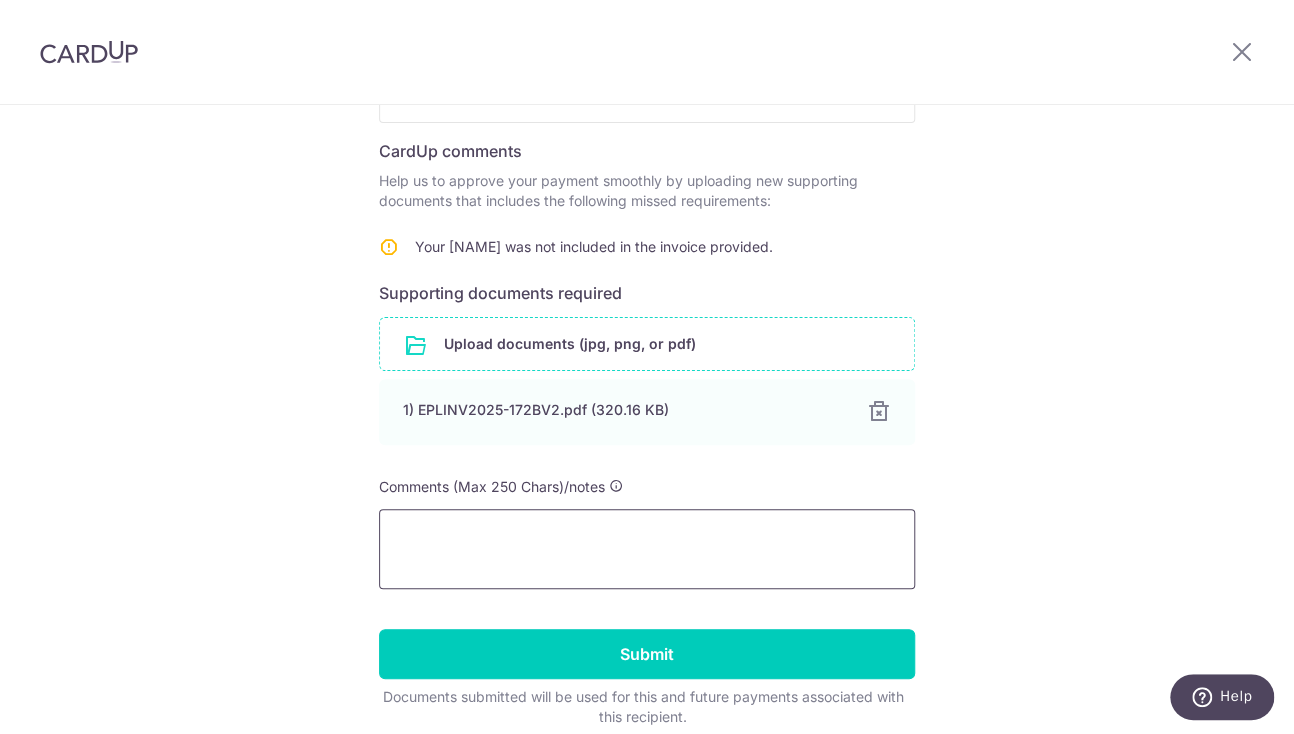click at bounding box center (647, 549) 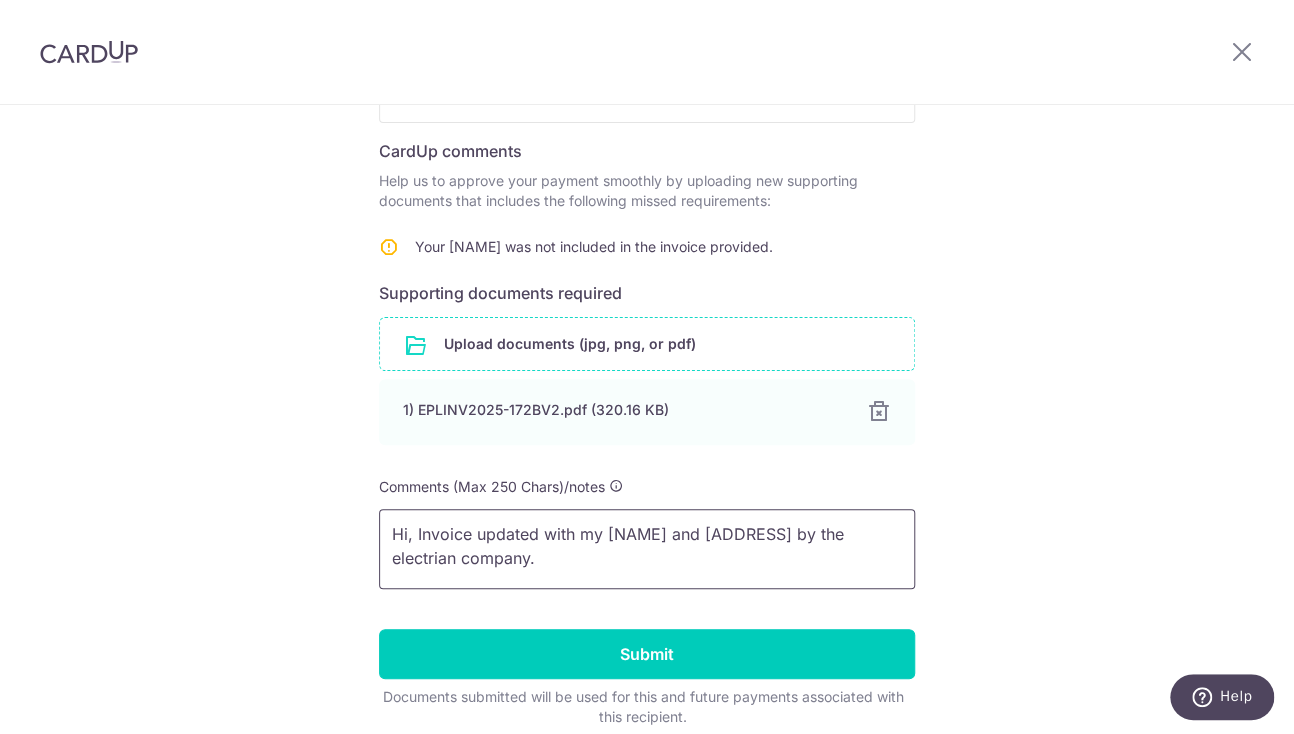 click on "Hi, Invoice updated with my [NAME] and [ADDRESS] by the electrian company." at bounding box center (647, 549) 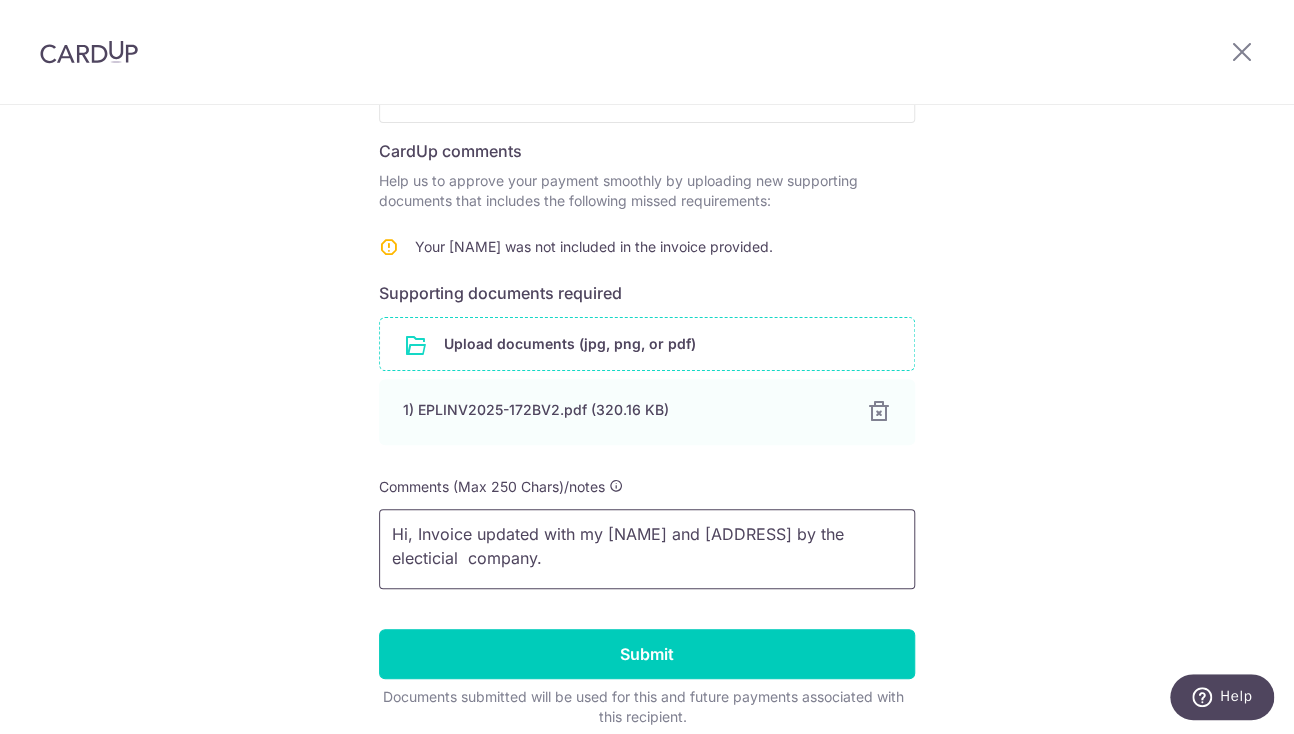 click on "Hi, Invoice updated with my name and address by the electicial  company." at bounding box center [647, 549] 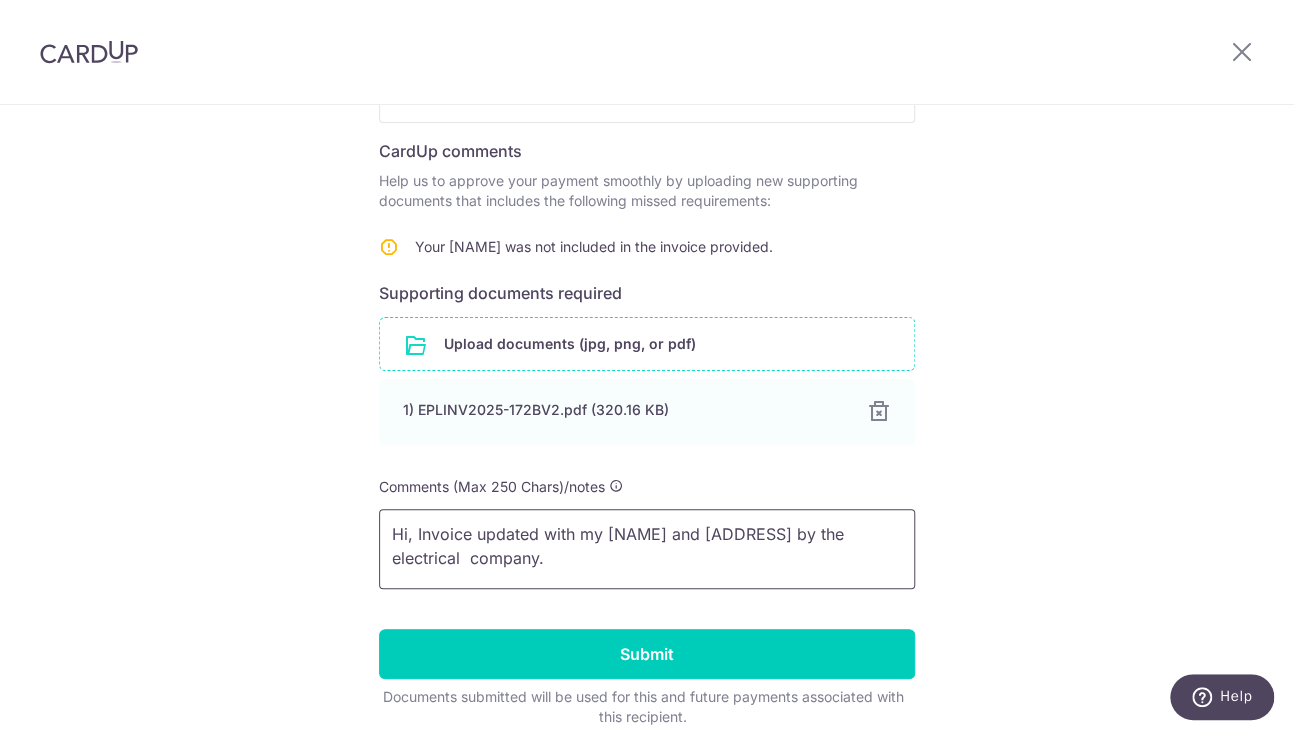 click on "Hi, Invoice updated with my name and address by the electrical  company." at bounding box center (647, 549) 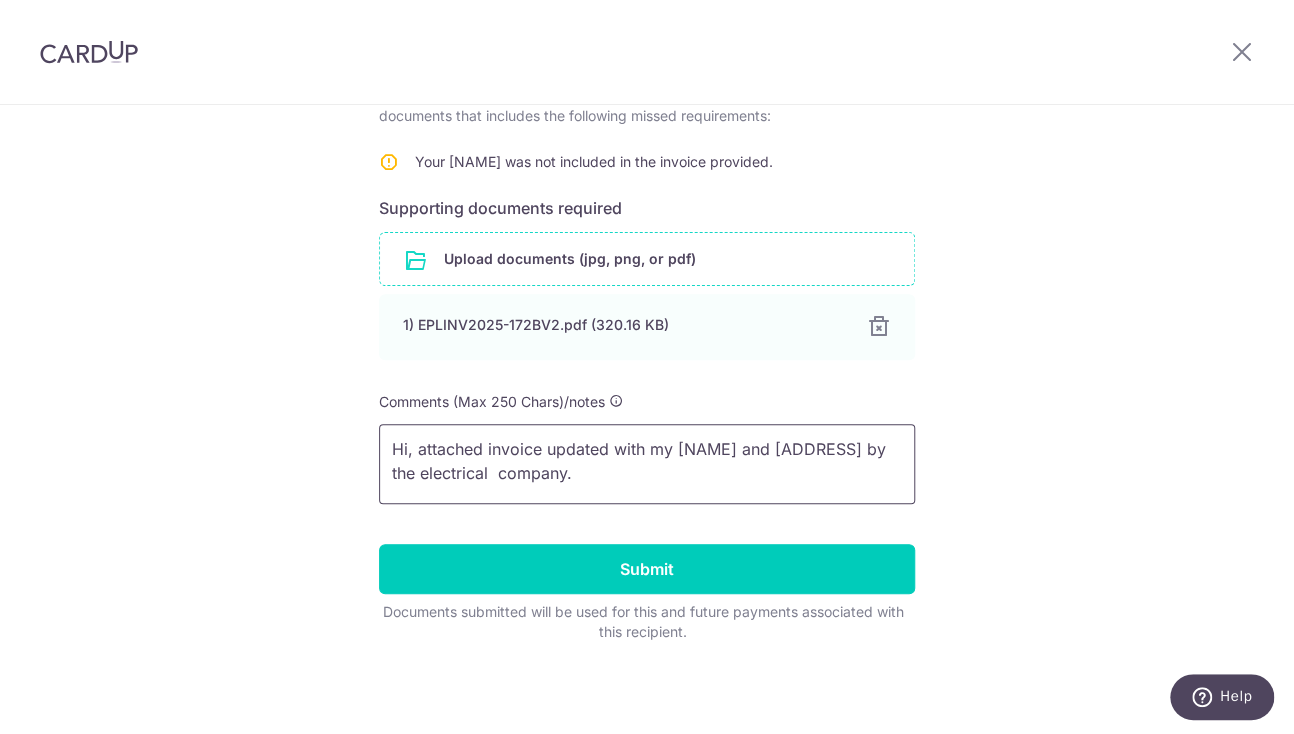scroll, scrollTop: 386, scrollLeft: 0, axis: vertical 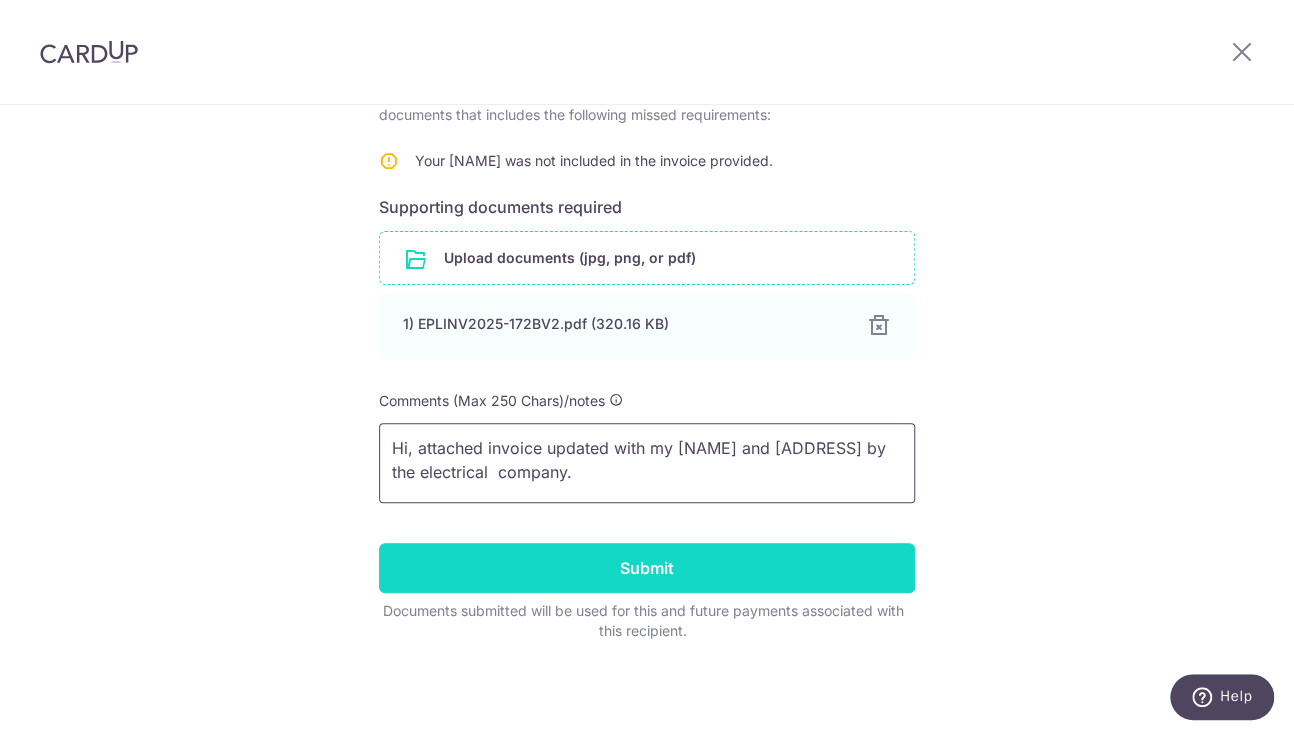 type on "Hi, attached invoice updated with my name and address by the electrical  company." 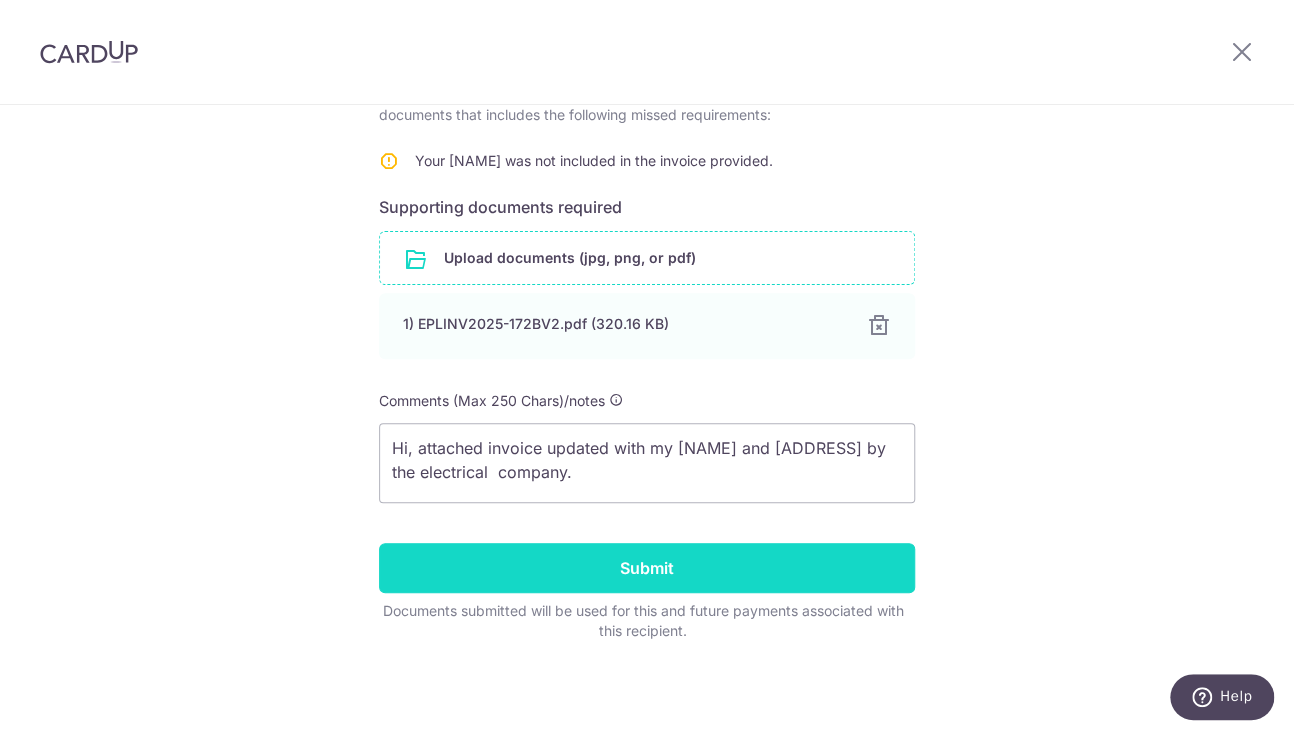 click on "Submit" at bounding box center (647, 568) 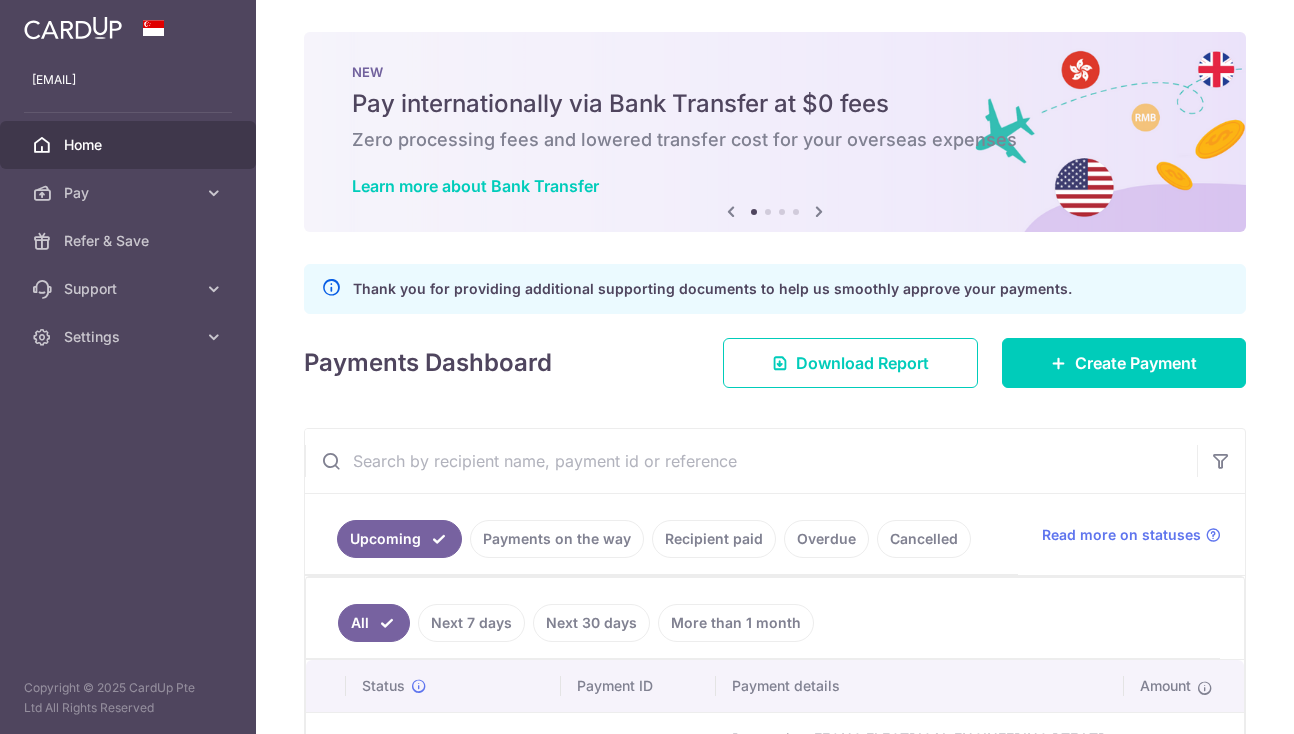 scroll, scrollTop: 0, scrollLeft: 0, axis: both 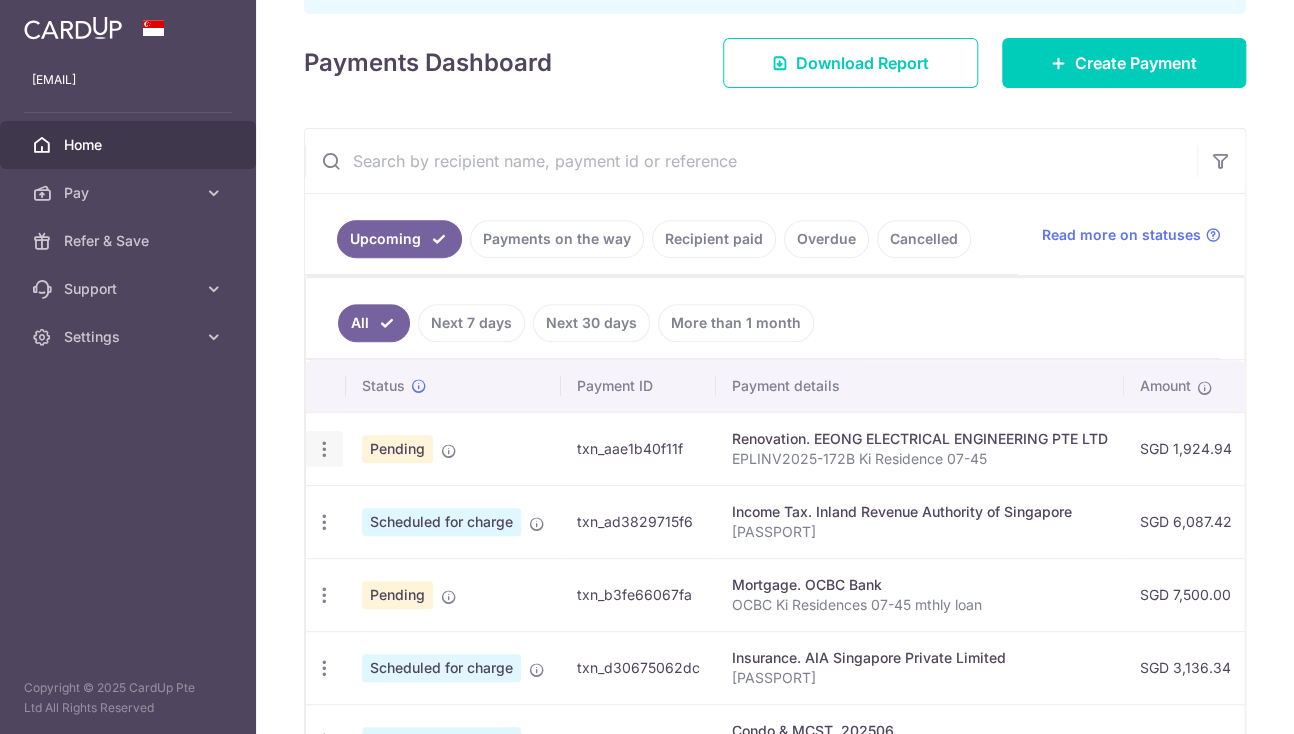 click at bounding box center (324, 449) 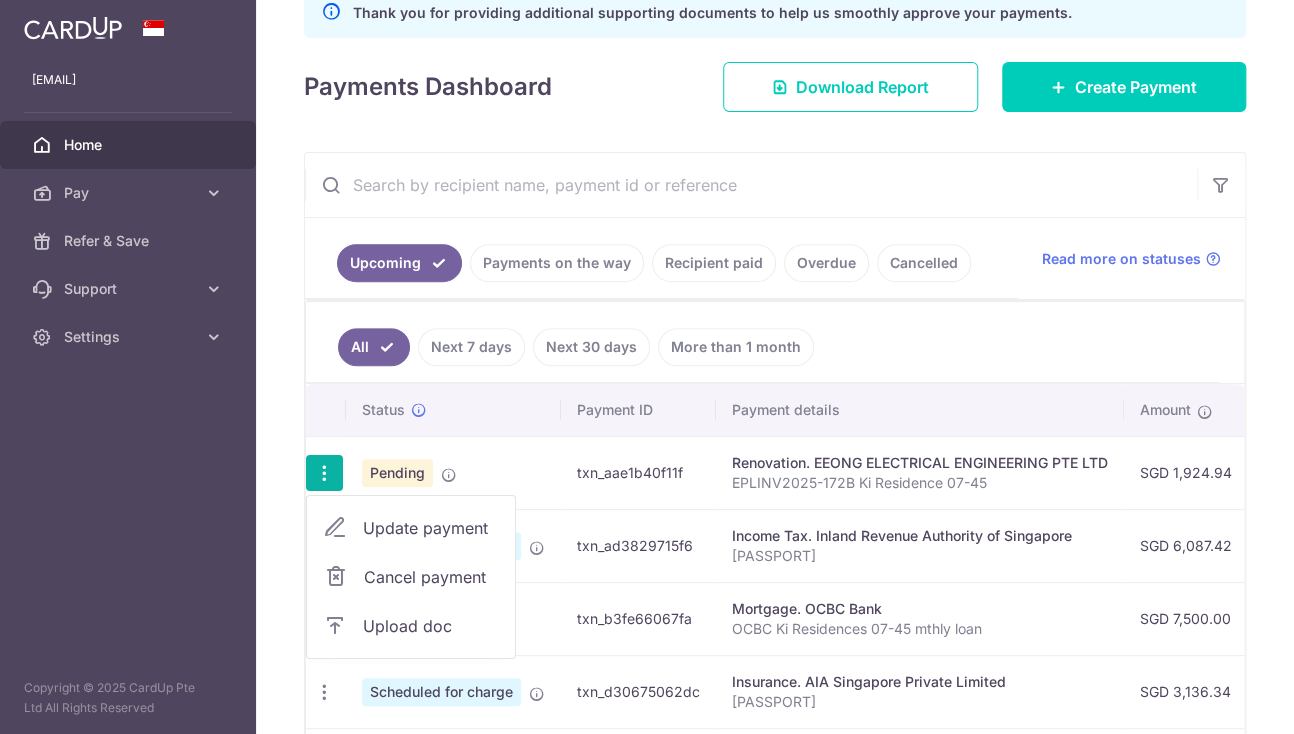 scroll, scrollTop: 324, scrollLeft: 0, axis: vertical 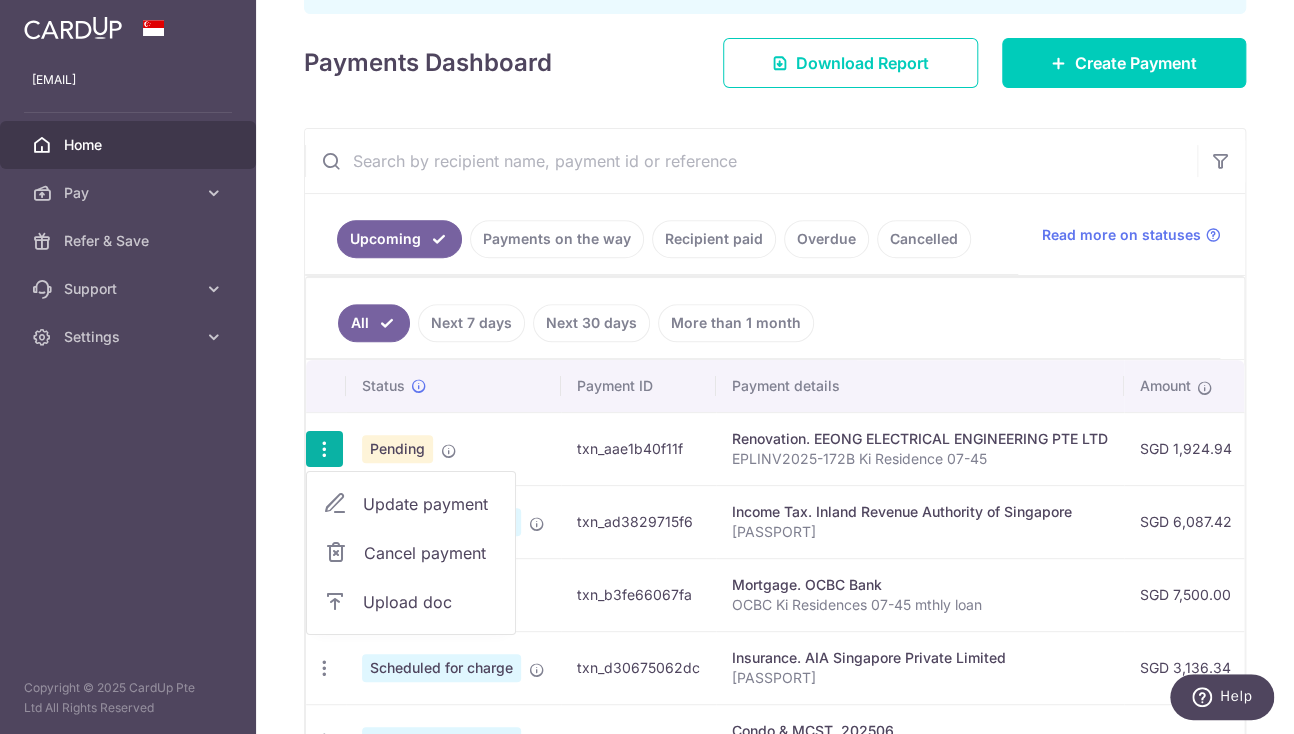 click on "All
Next 7 days
Next 30 days
More than 1 month" at bounding box center (763, 318) 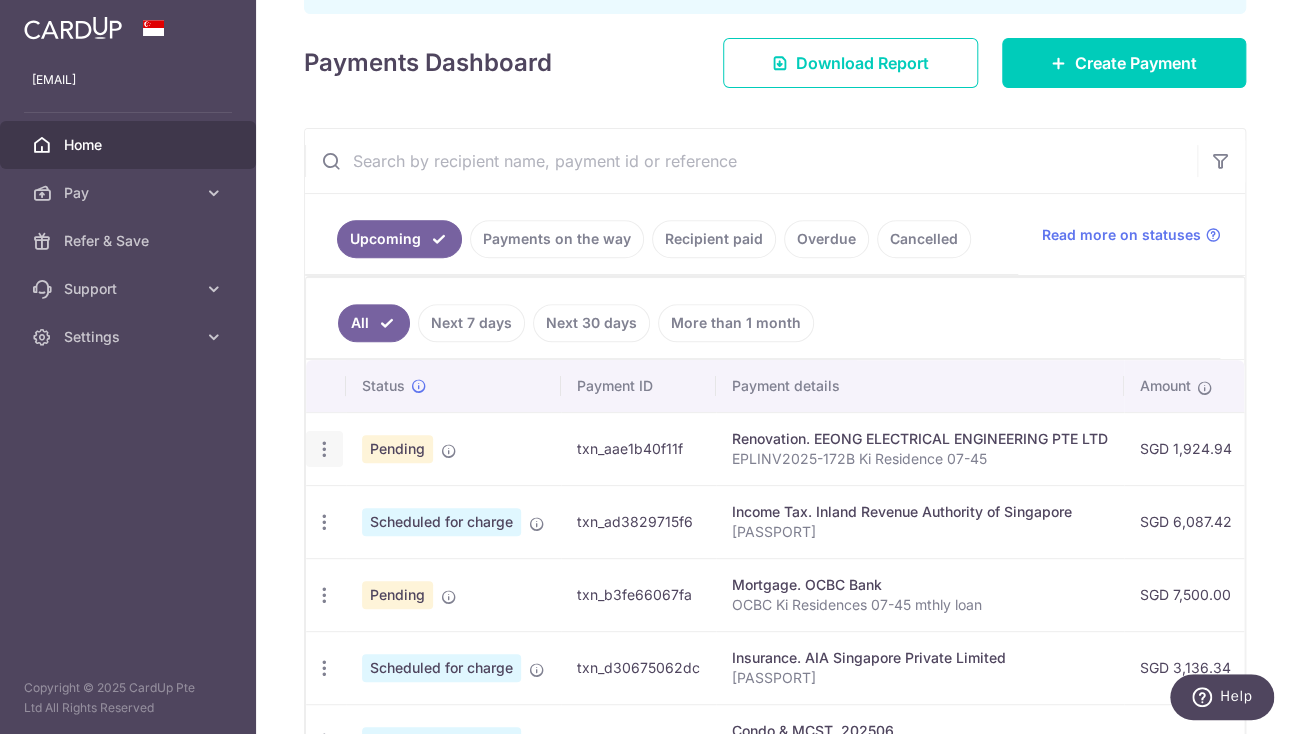 click at bounding box center (324, 449) 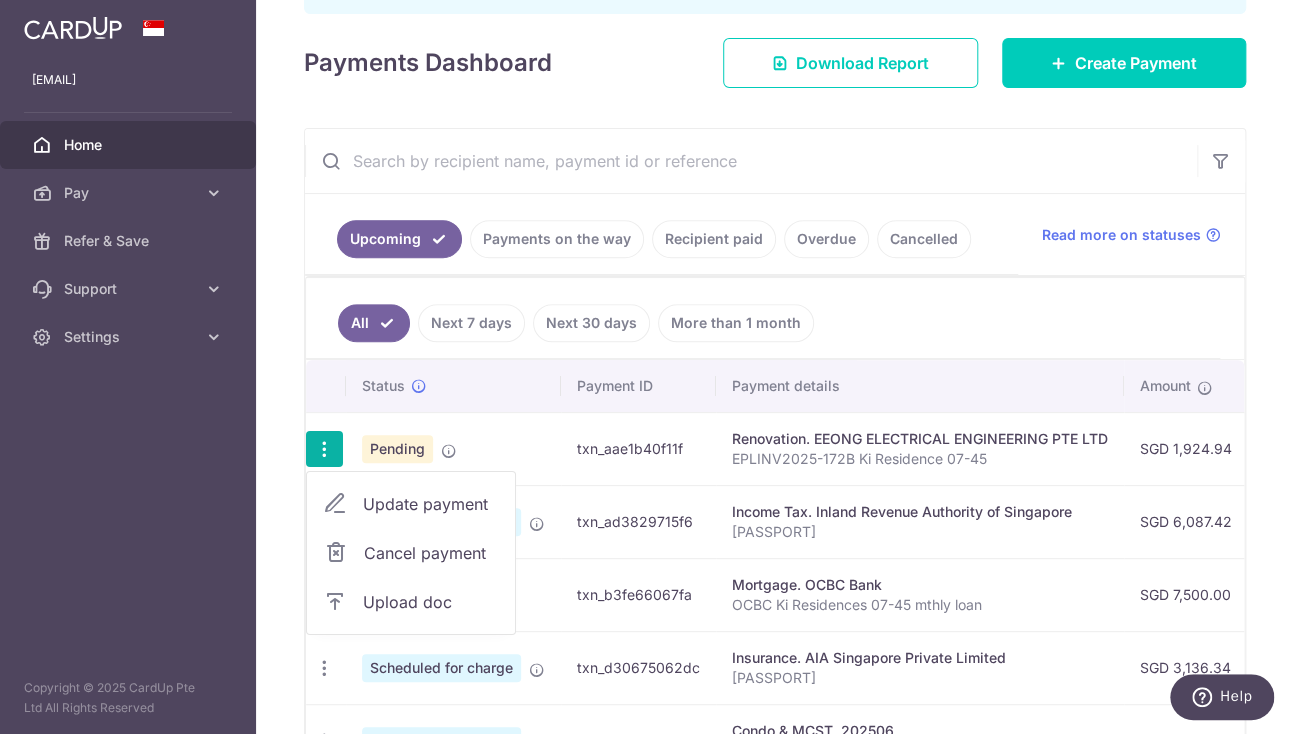 click on "Update payment" at bounding box center (431, 504) 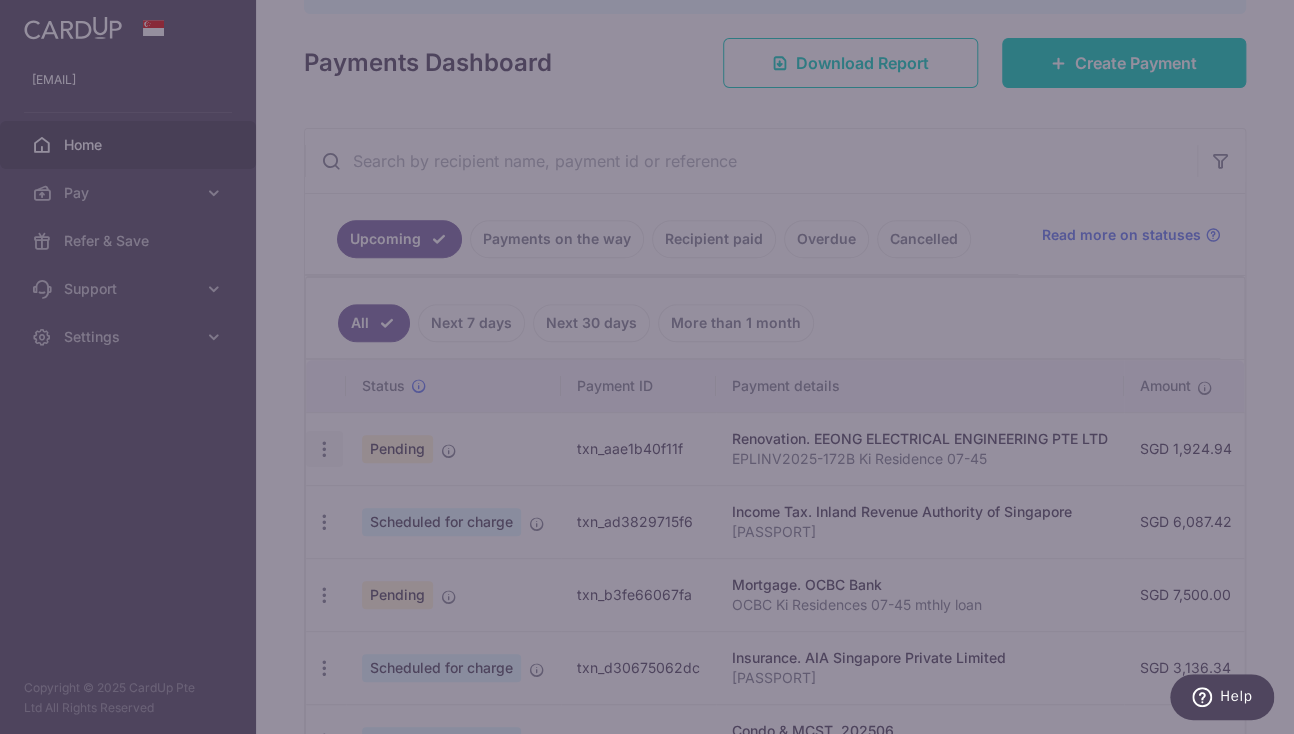 type on "OCBC195" 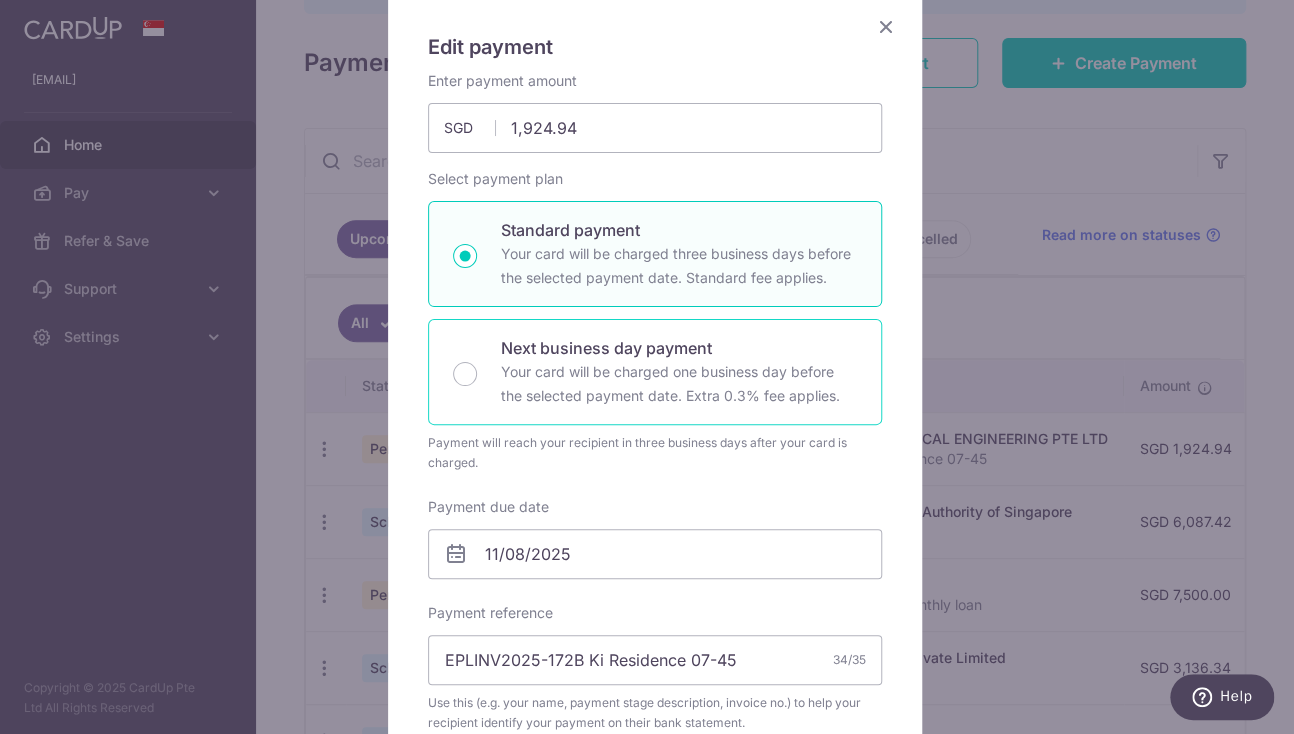 scroll, scrollTop: 139, scrollLeft: 0, axis: vertical 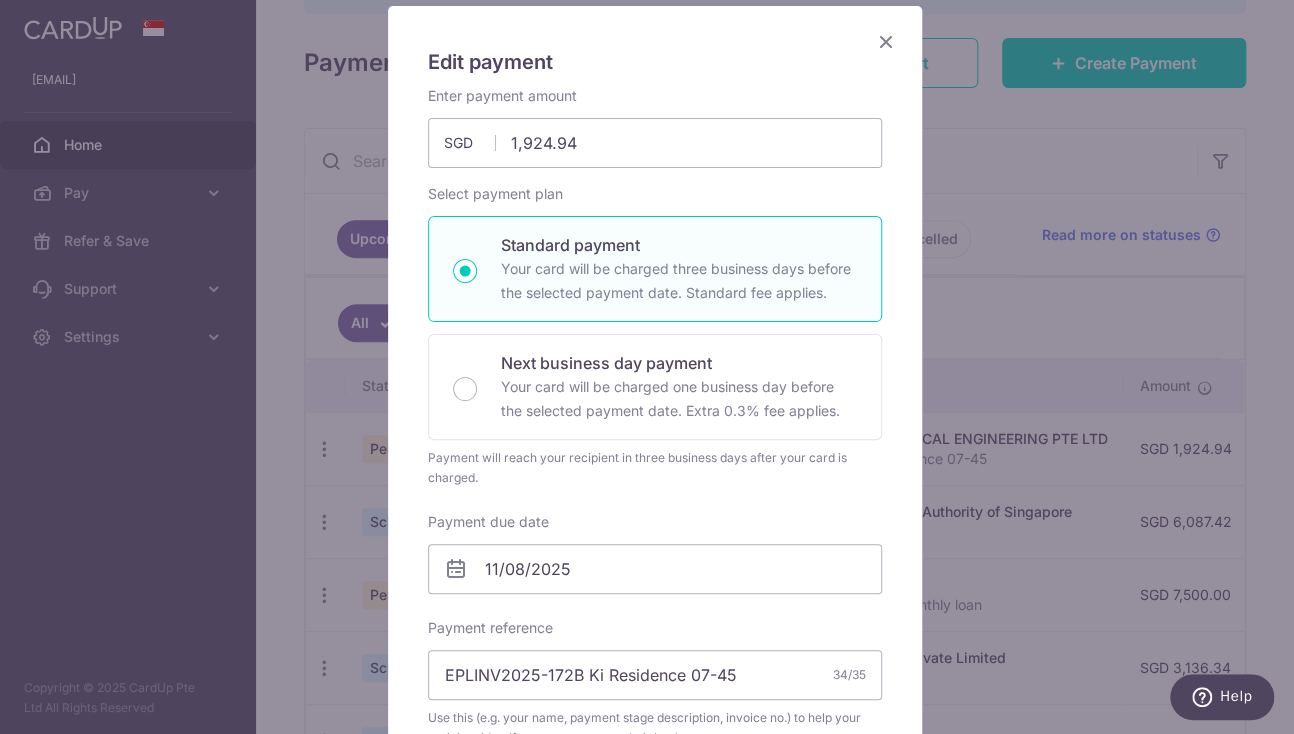click on "Edit payment
By clicking apply,  you will make changes to all   payments to  EEONG ELECTRICAL ENGINEERING PTE LTD  scheduled from
.
By clicking below, you confirm you are editing this payment to  EEONG ELECTRICAL ENGINEERING PTE LTD  on
11/08/2025 ." at bounding box center [655, 748] 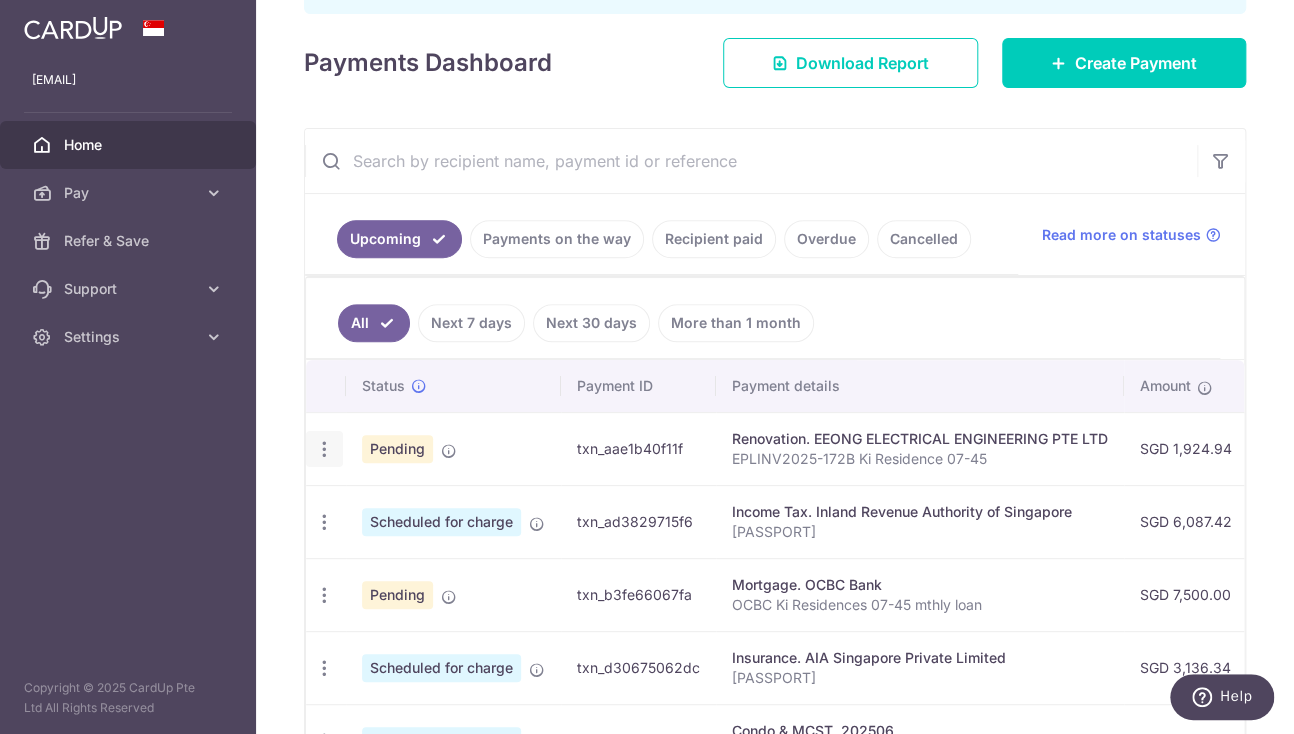 click at bounding box center (324, 449) 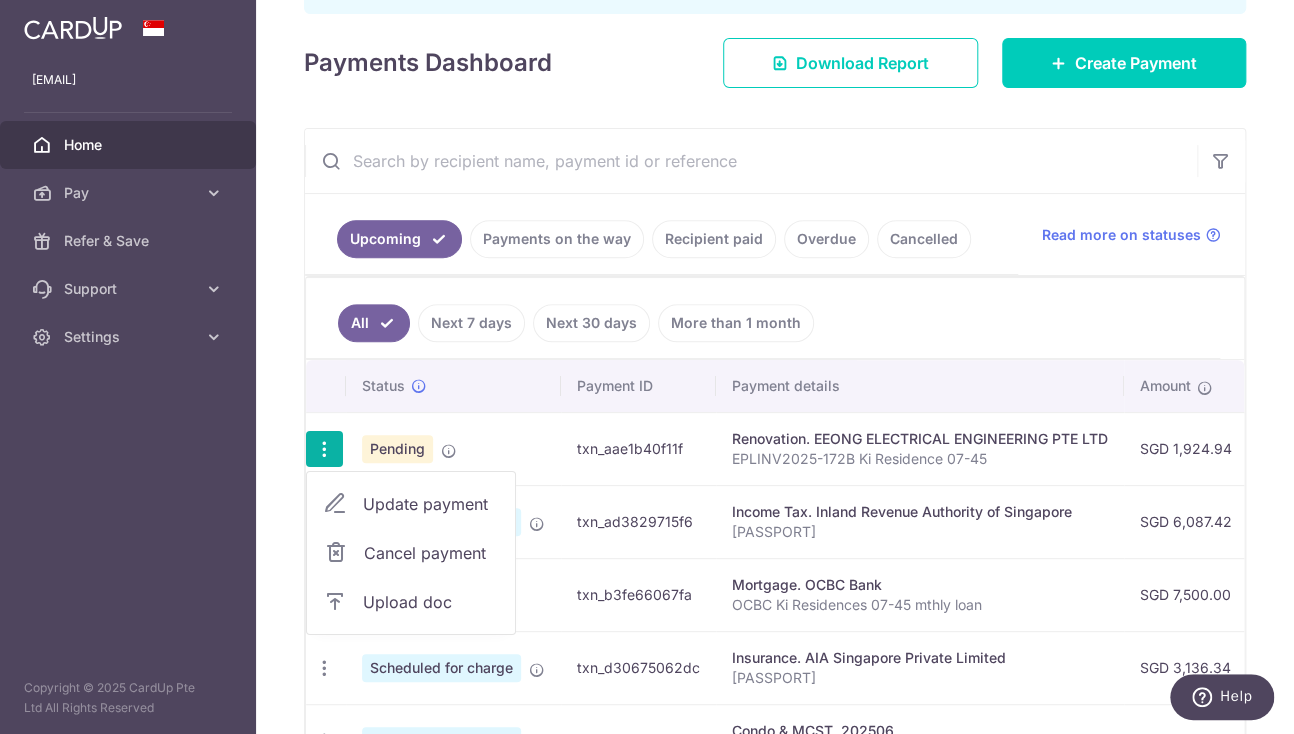 click on "Upload doc" at bounding box center [411, 602] 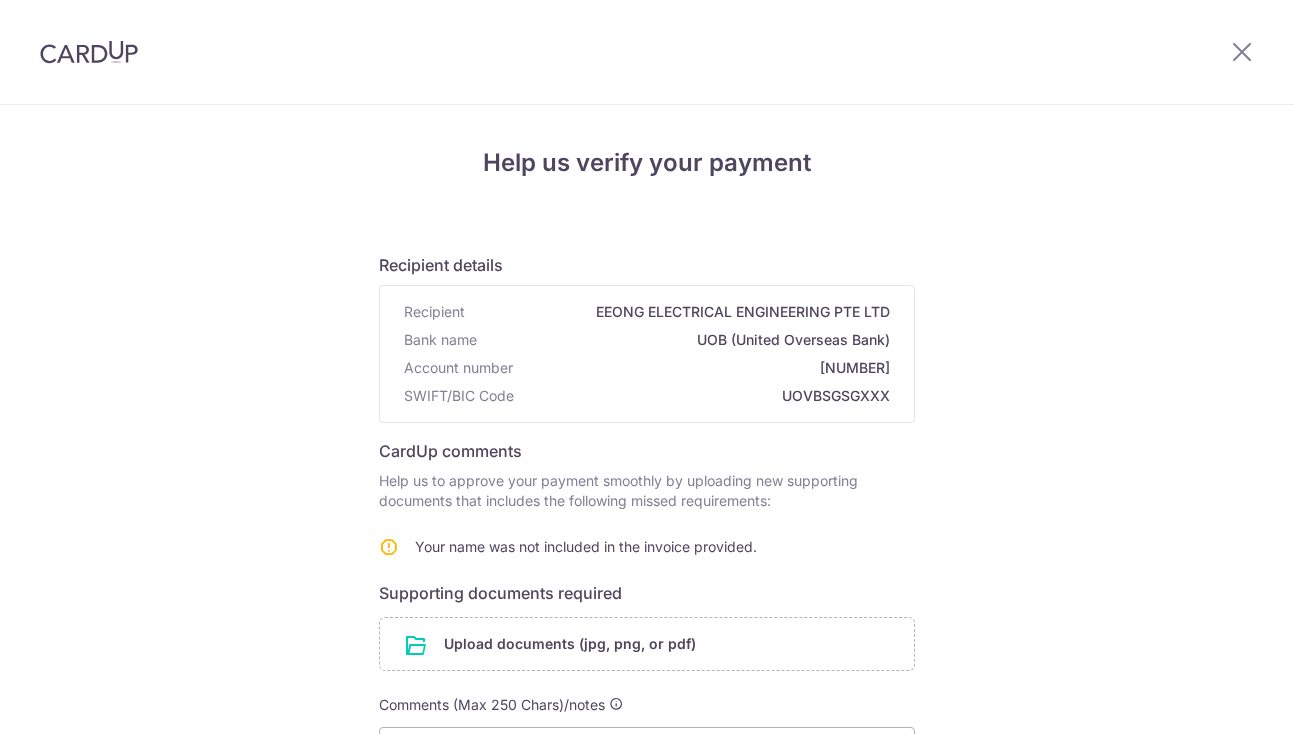 scroll, scrollTop: 0, scrollLeft: 0, axis: both 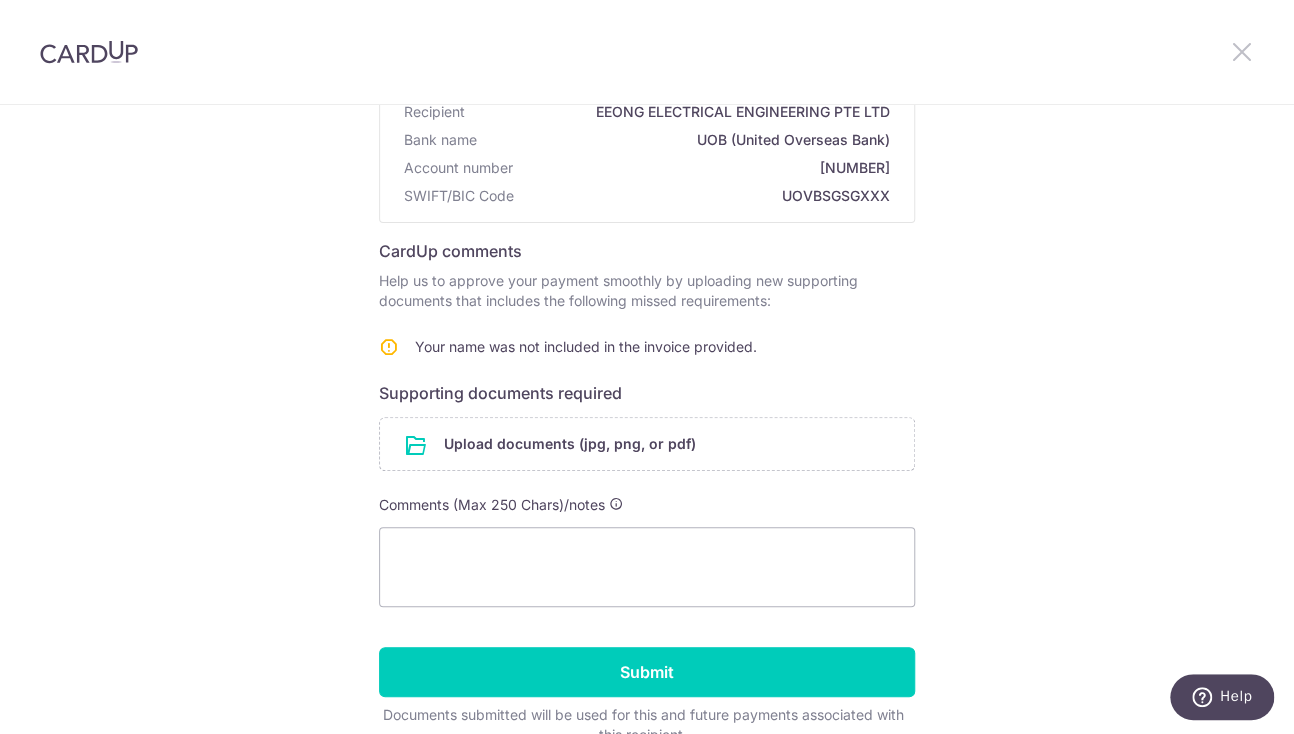 click at bounding box center (1242, 51) 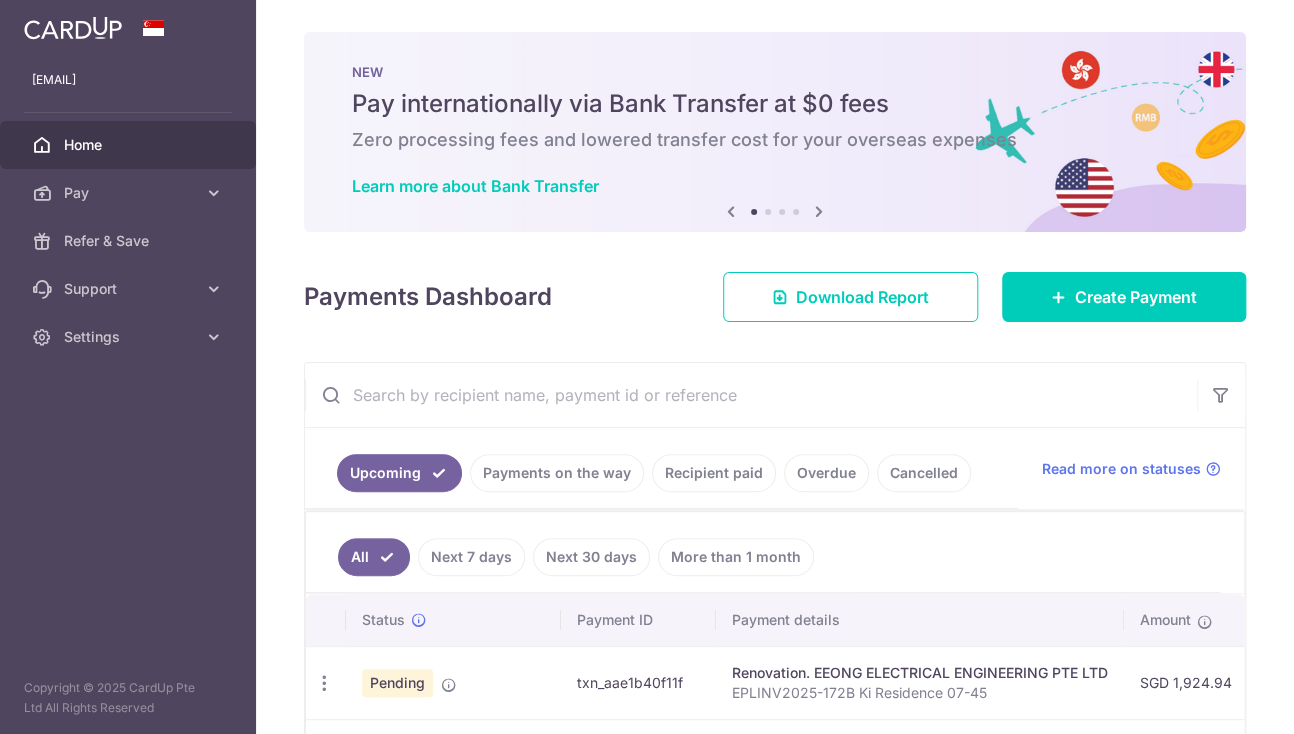 scroll, scrollTop: 0, scrollLeft: 0, axis: both 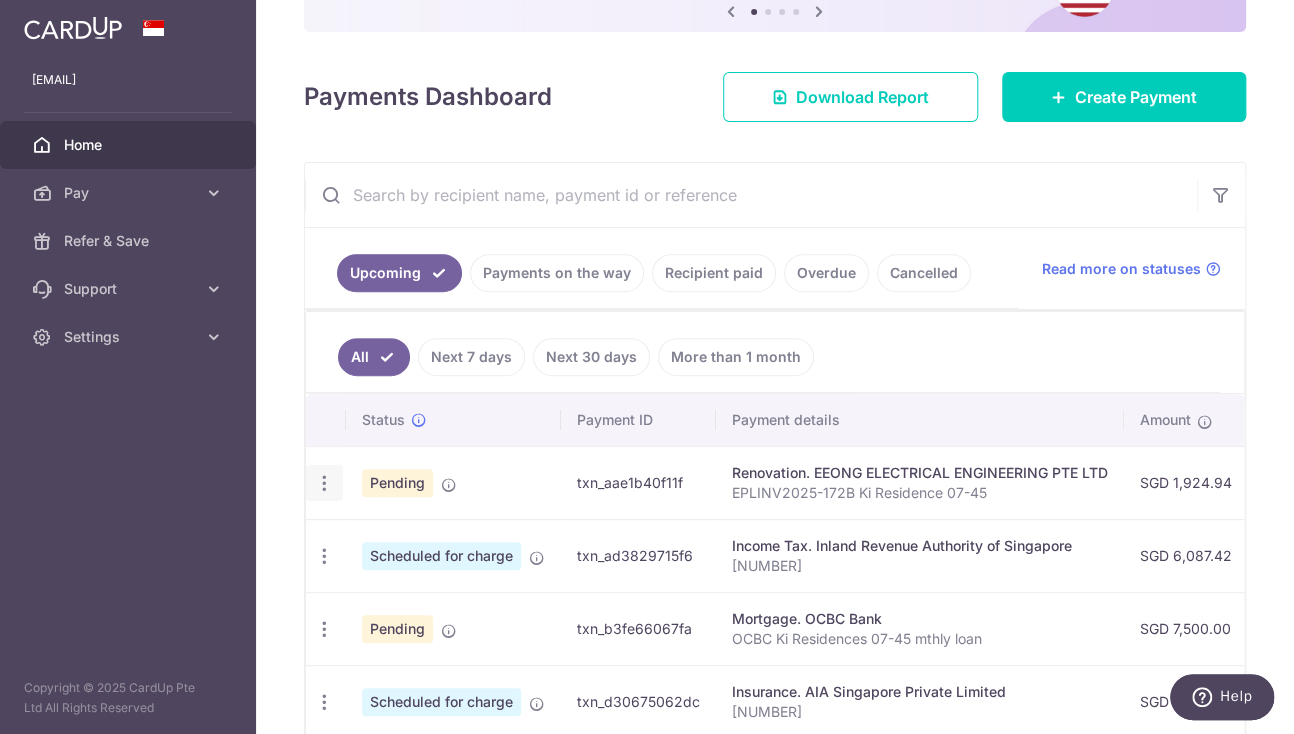 click at bounding box center [324, 483] 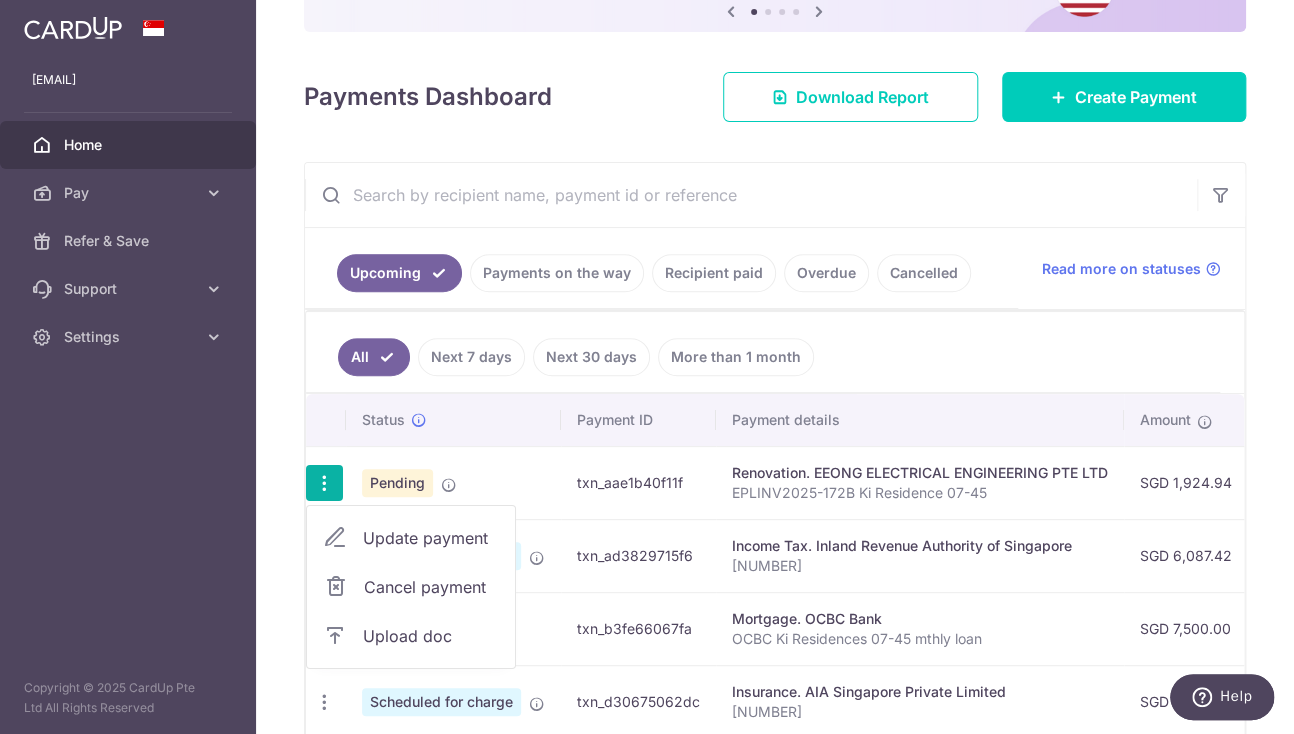 click on "Update payment" at bounding box center (431, 538) 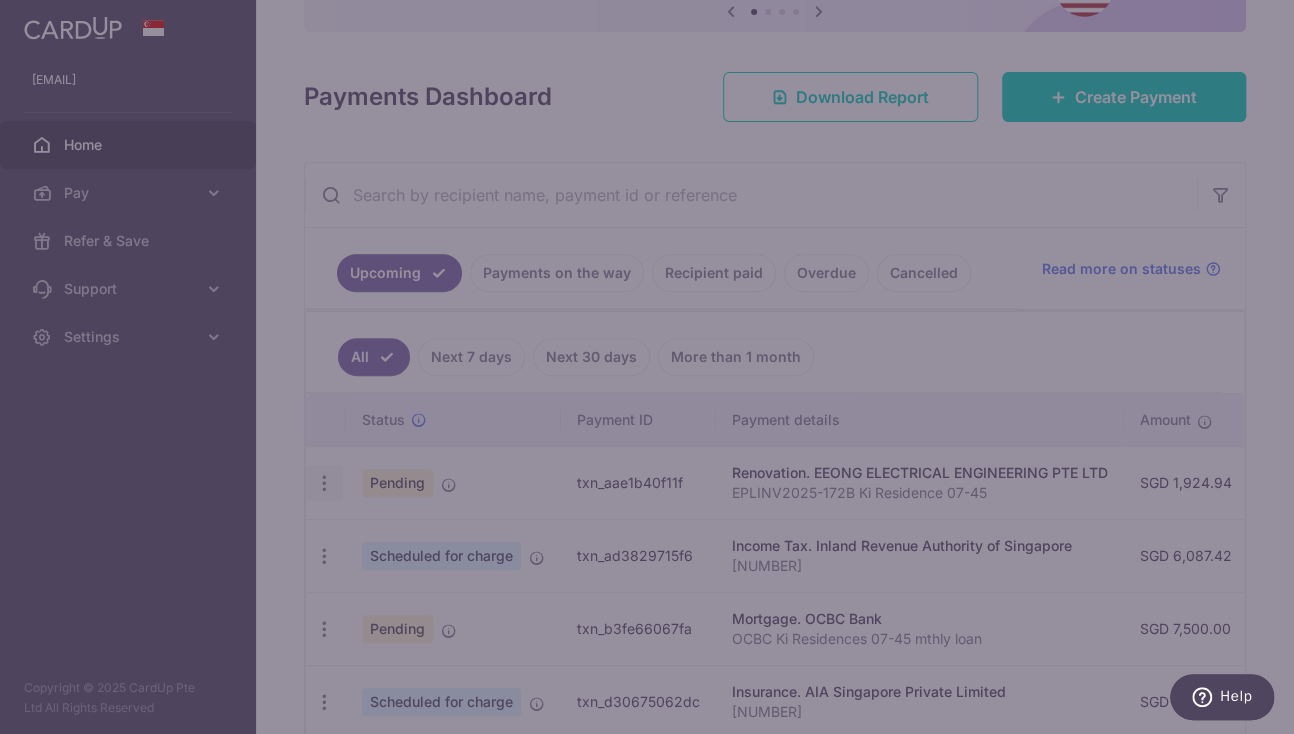 type on "OCBC195" 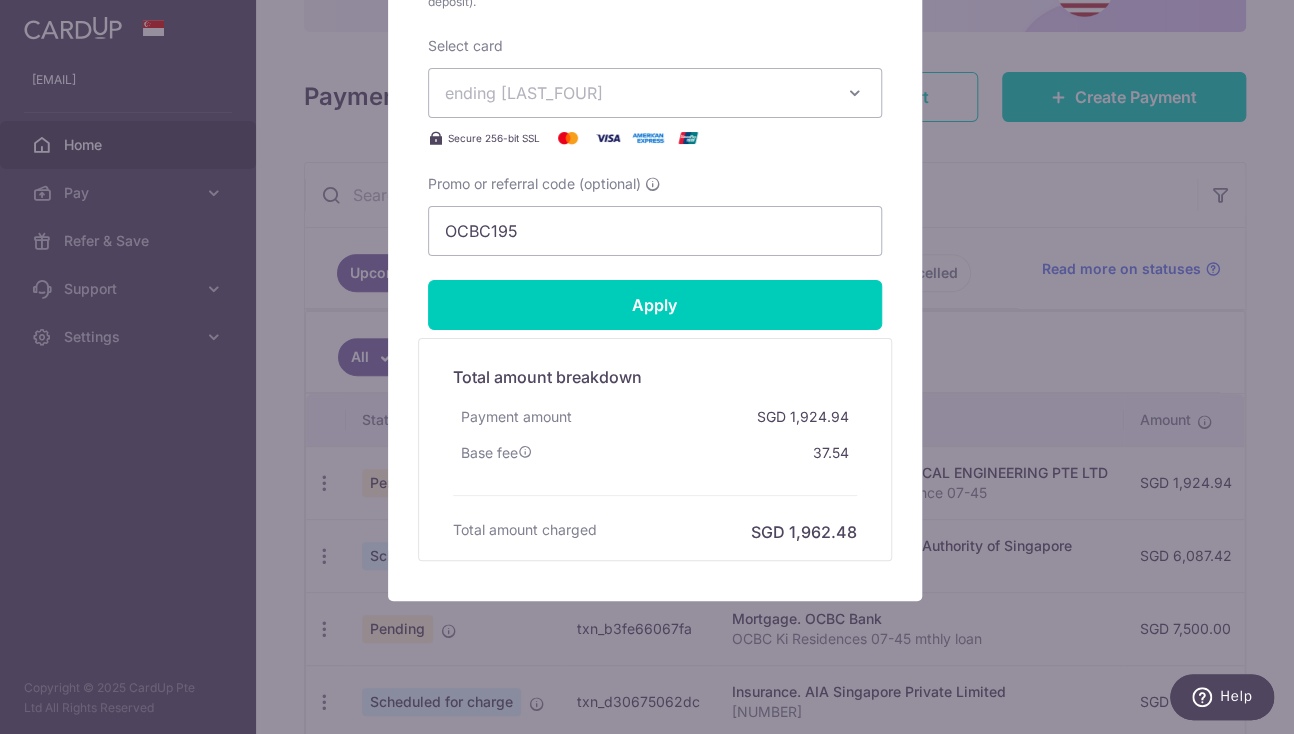 scroll, scrollTop: 1039, scrollLeft: 0, axis: vertical 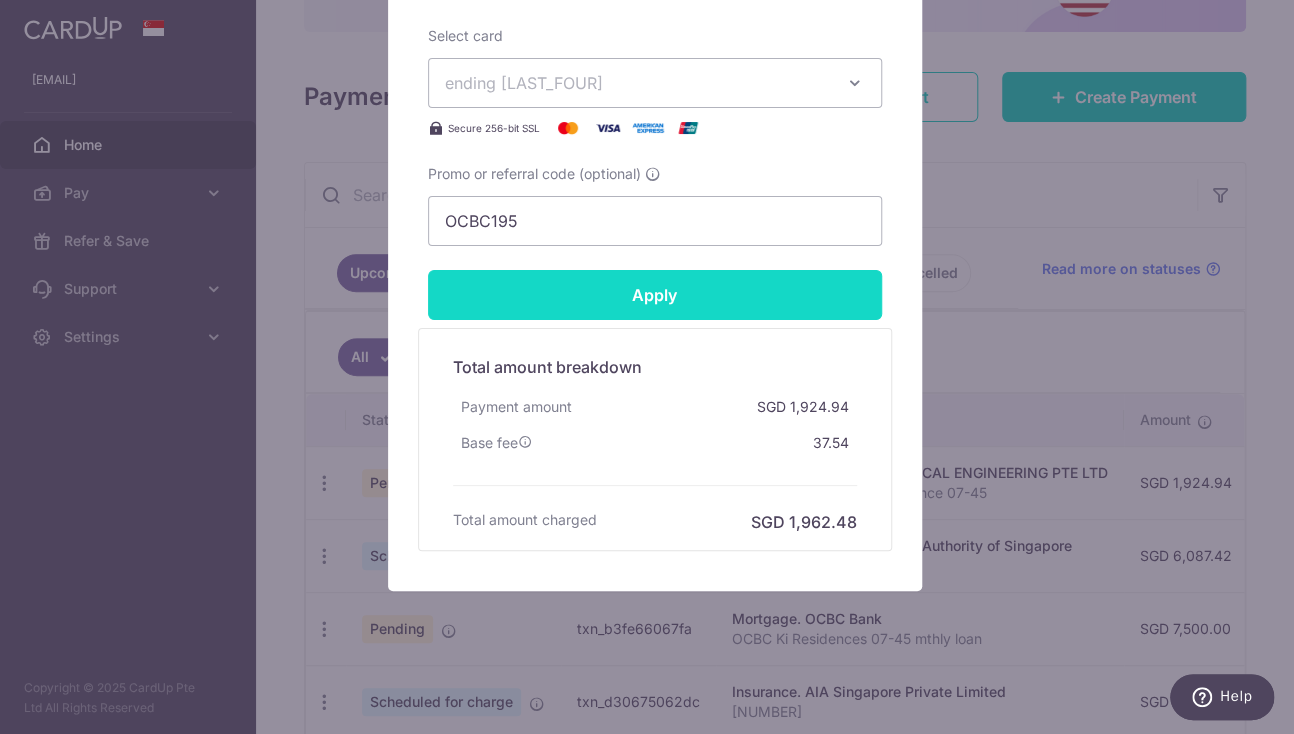 click on "Apply" at bounding box center [655, 295] 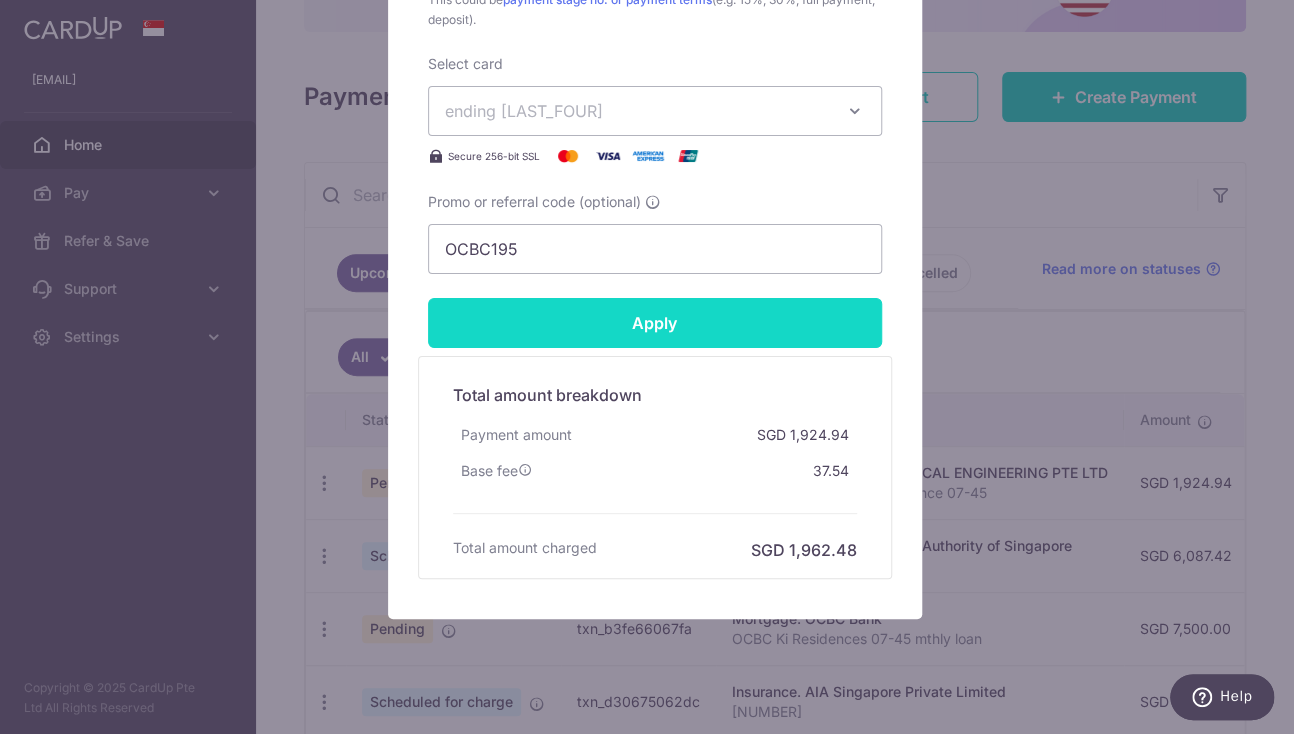 click on "Apply" at bounding box center (655, 323) 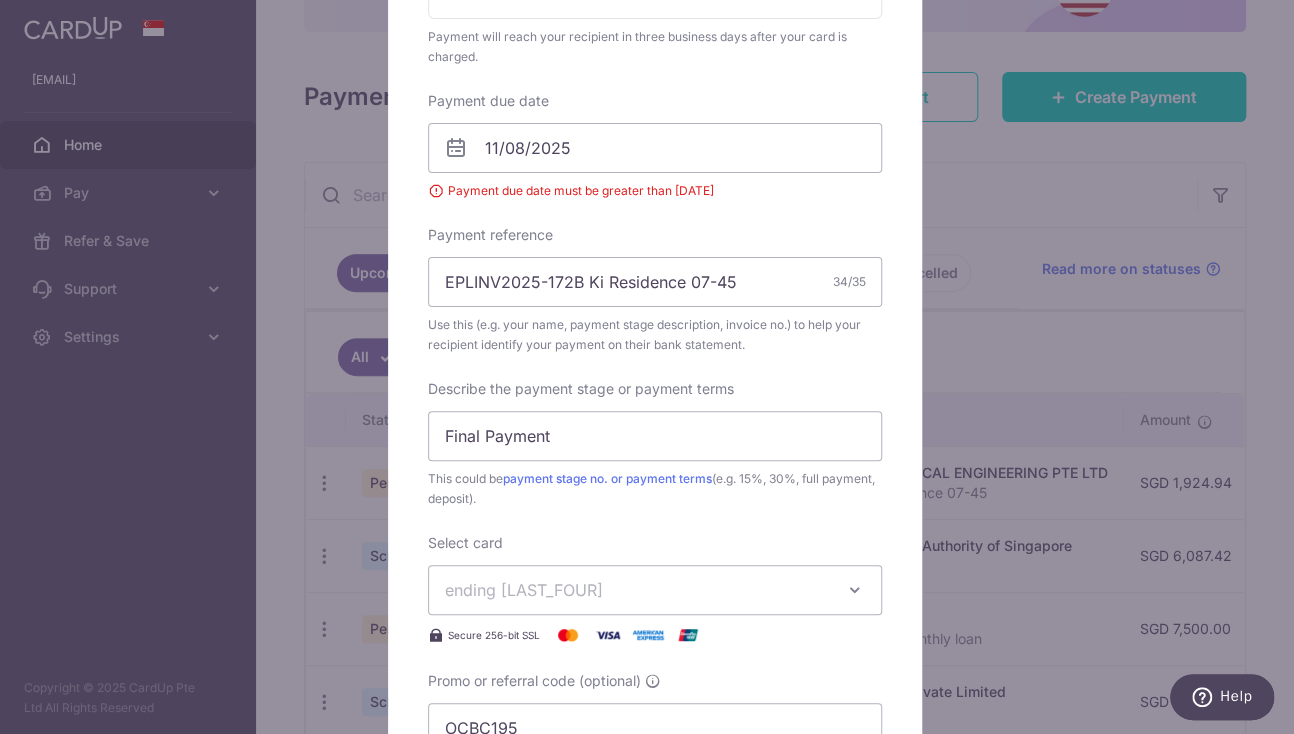 scroll, scrollTop: 439, scrollLeft: 0, axis: vertical 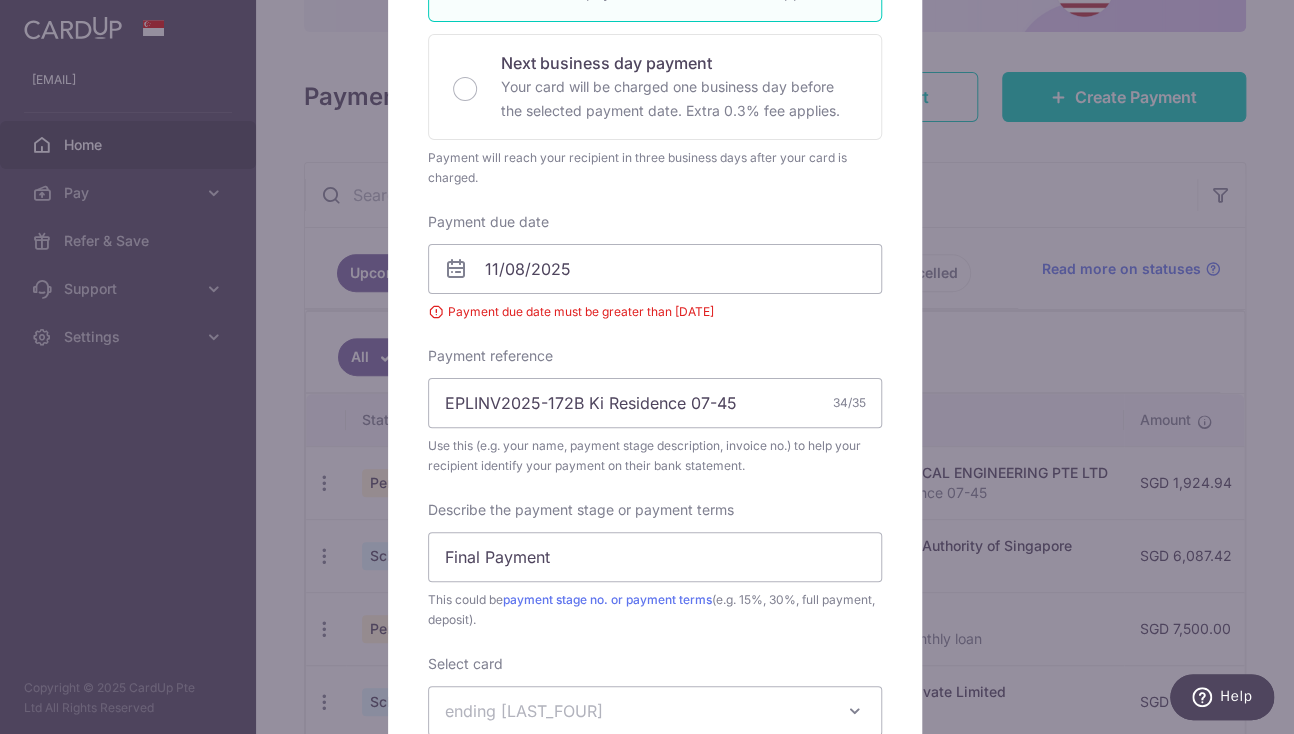 click at bounding box center (456, 269) 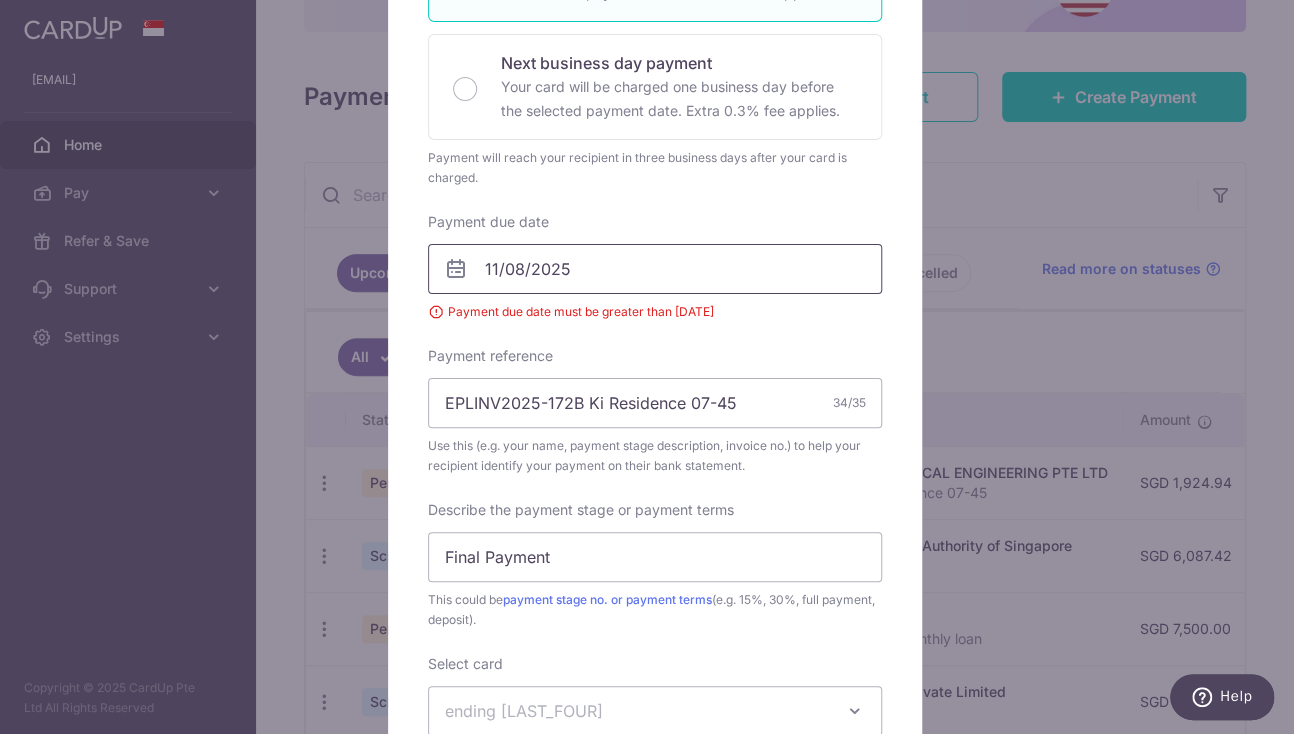 click on "11/08/2025" at bounding box center (655, 269) 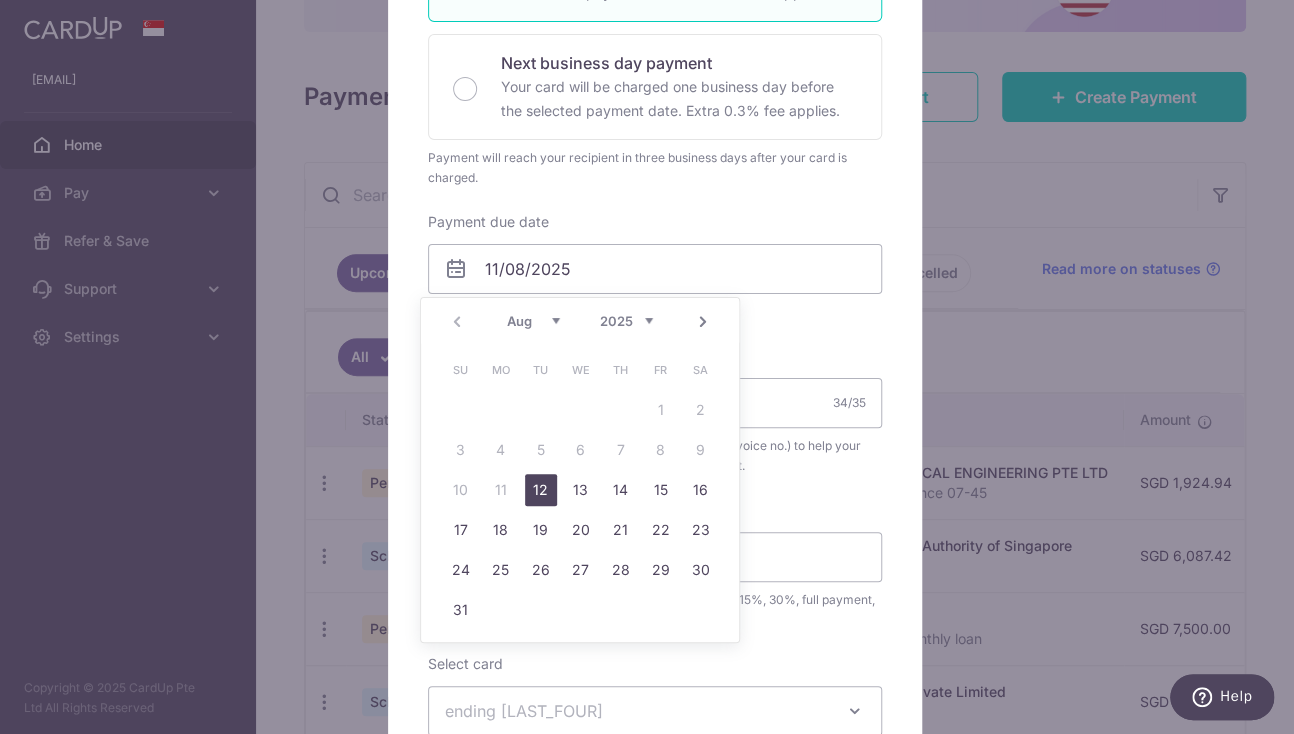 click on "12" at bounding box center (541, 490) 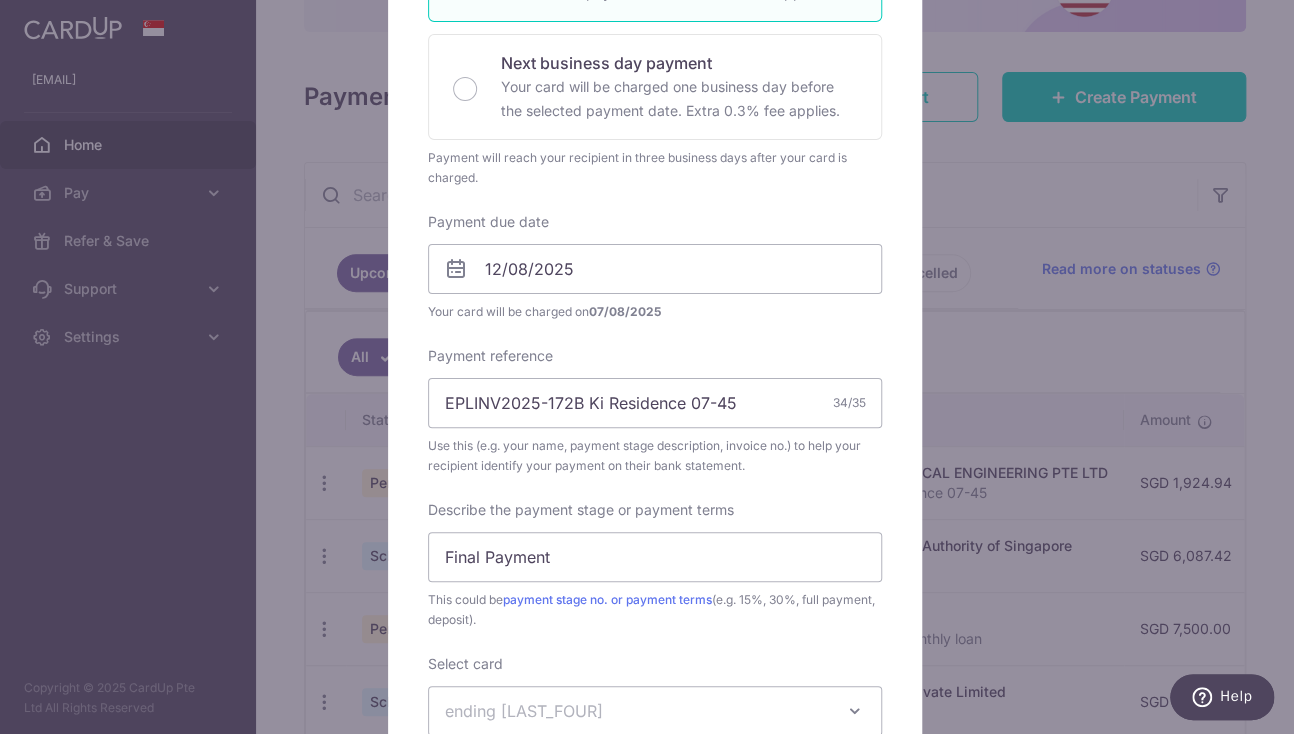scroll, scrollTop: 1039, scrollLeft: 0, axis: vertical 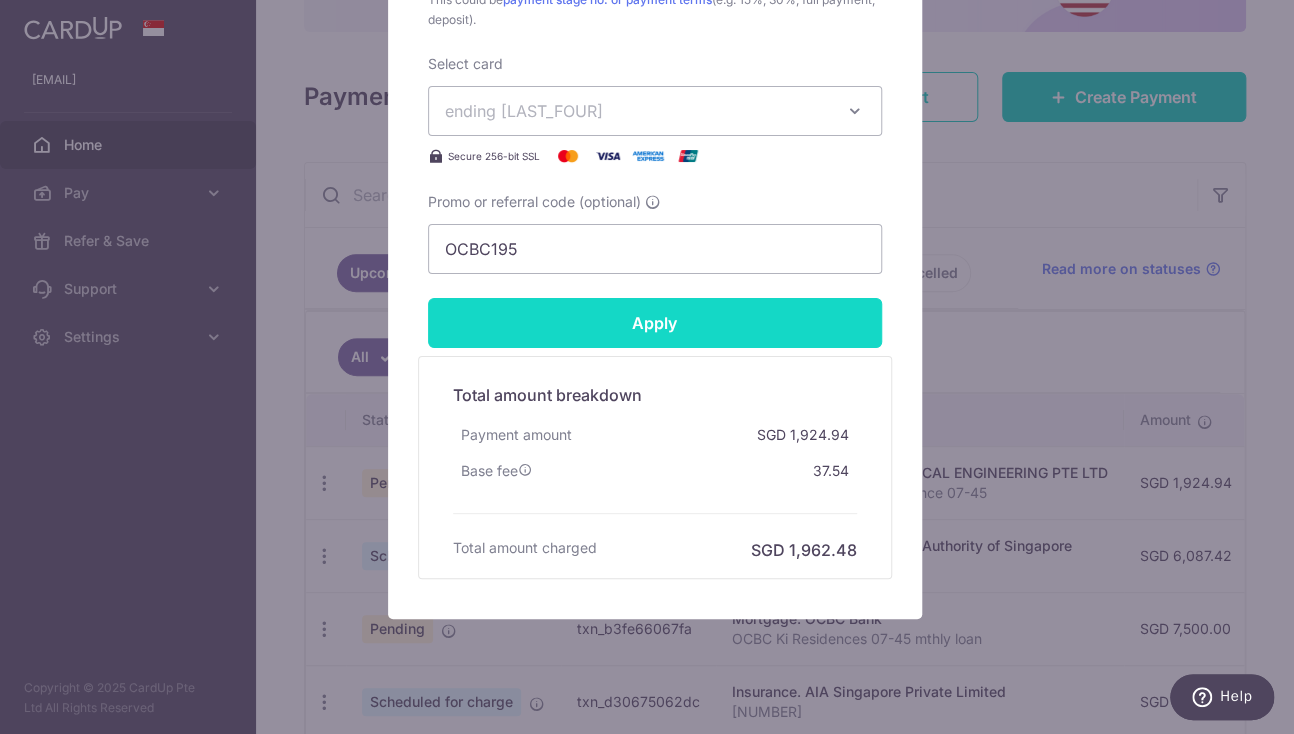 click on "Apply" at bounding box center (655, 323) 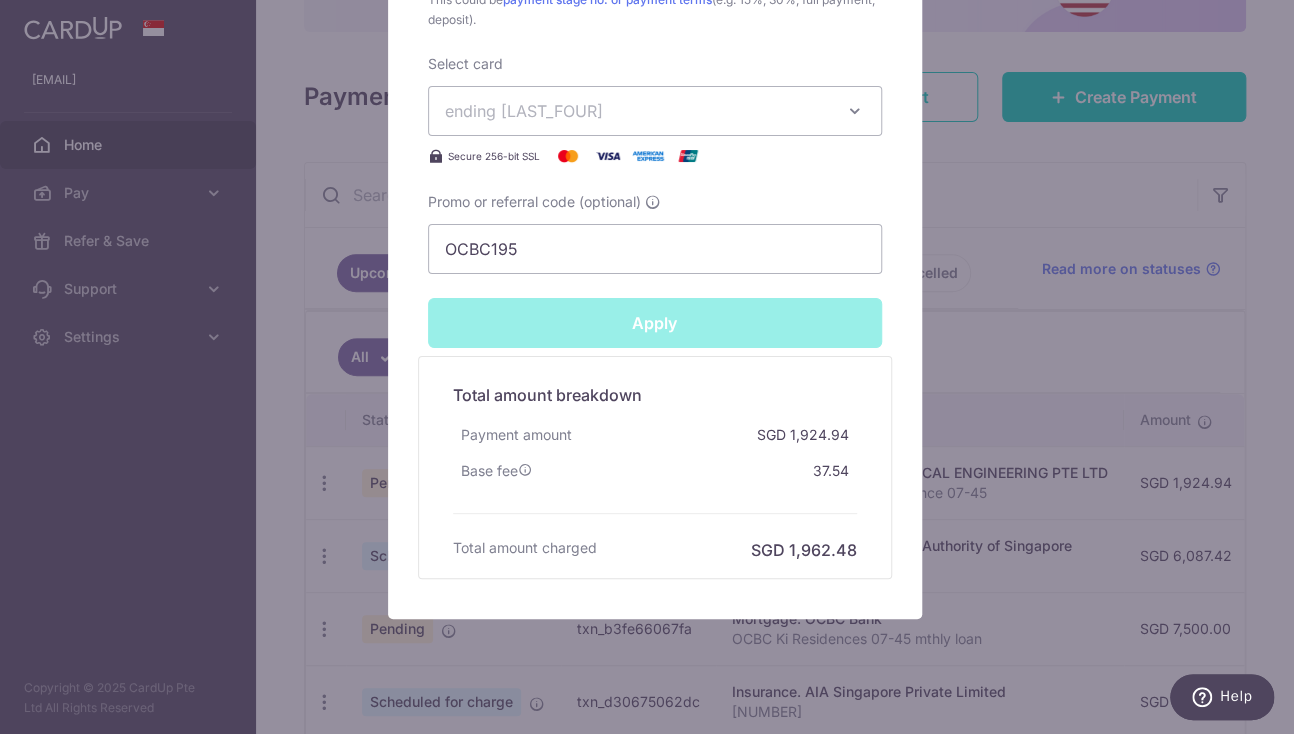 type on "Successfully Applied" 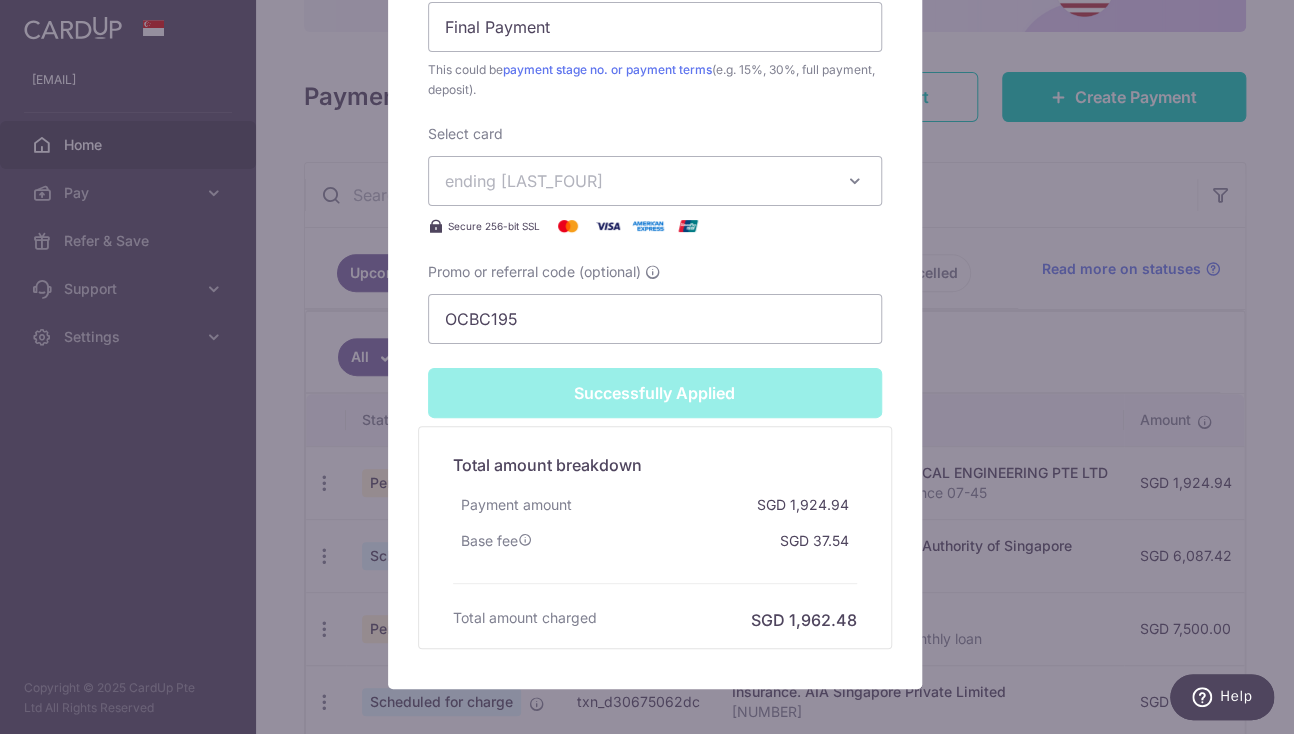 scroll, scrollTop: 1108, scrollLeft: 0, axis: vertical 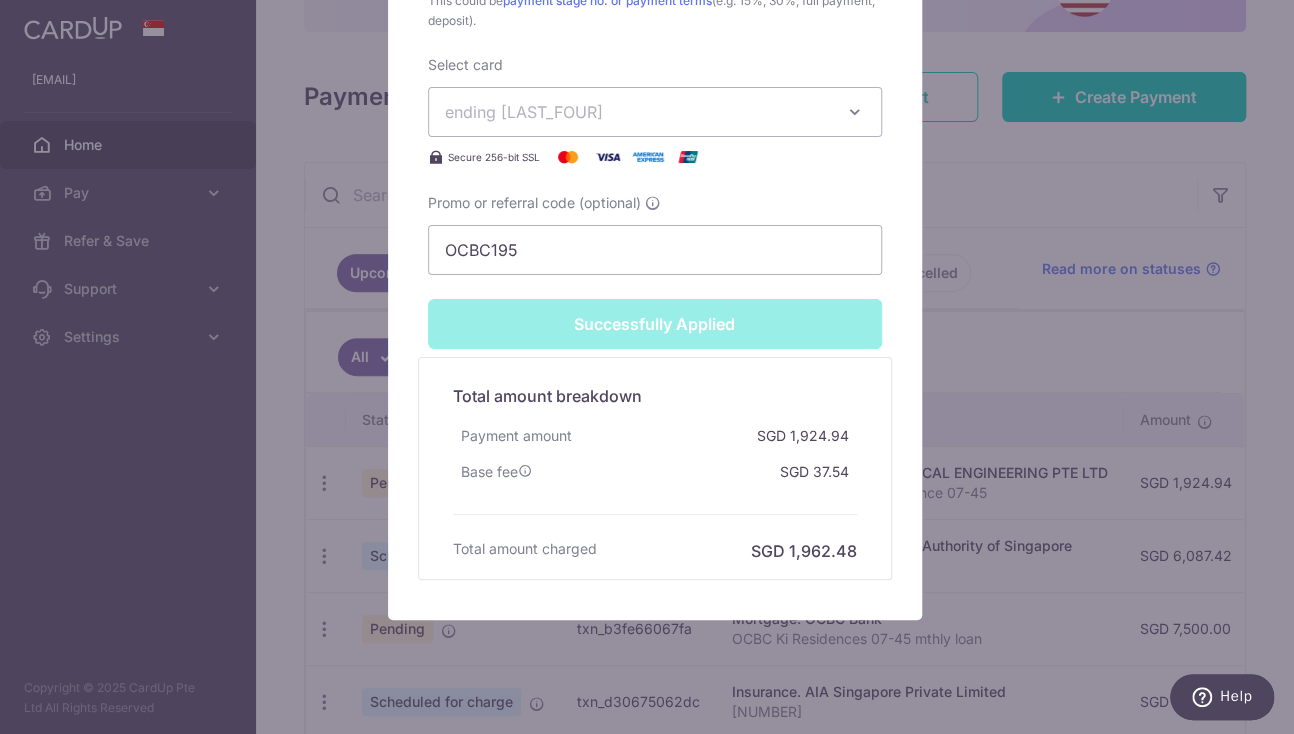 click on "Edit payment
By clicking apply,  you will make changes to all   payments to  EEONG ELECTRICAL ENGINEERING PTE LTD  scheduled from
.
By clicking below, you confirm you are editing this payment to  EEONG ELECTRICAL ENGINEERING PTE LTD  on
11/08/2025 .
Your payment is updated successfully
SGD" at bounding box center [647, 367] 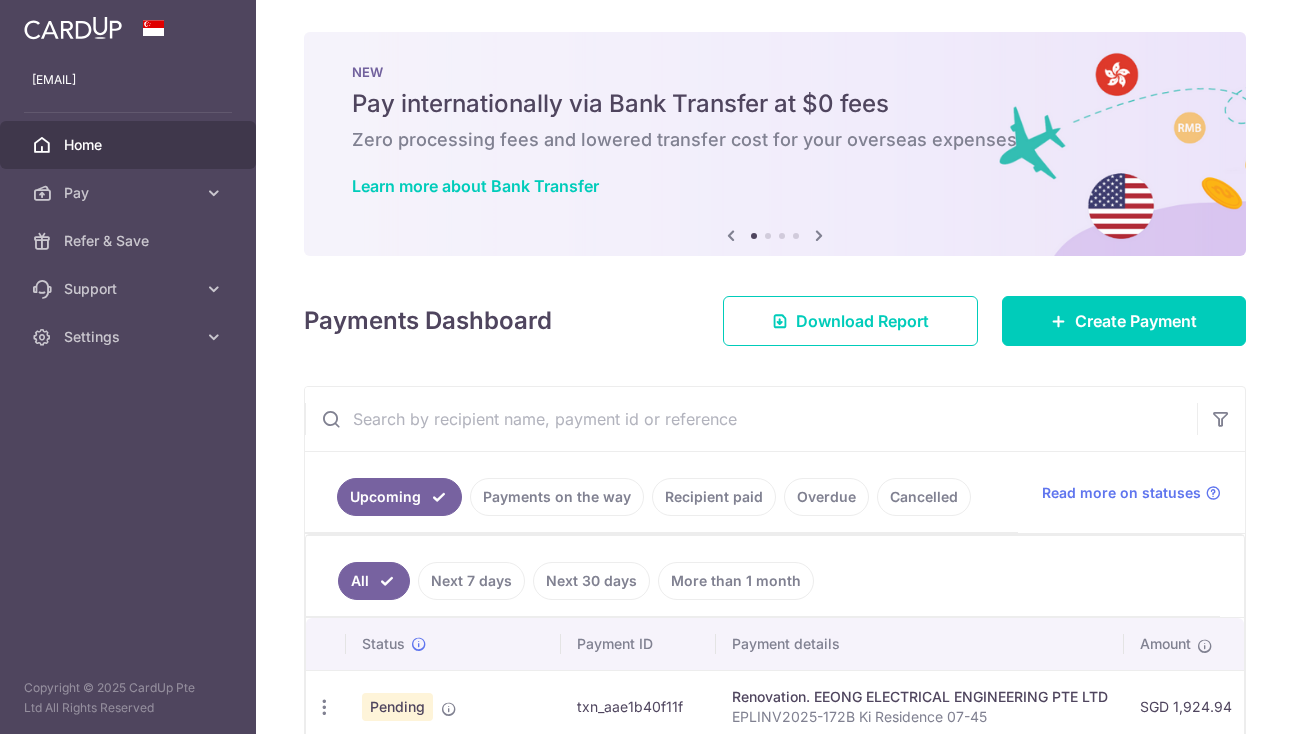 scroll, scrollTop: 0, scrollLeft: 0, axis: both 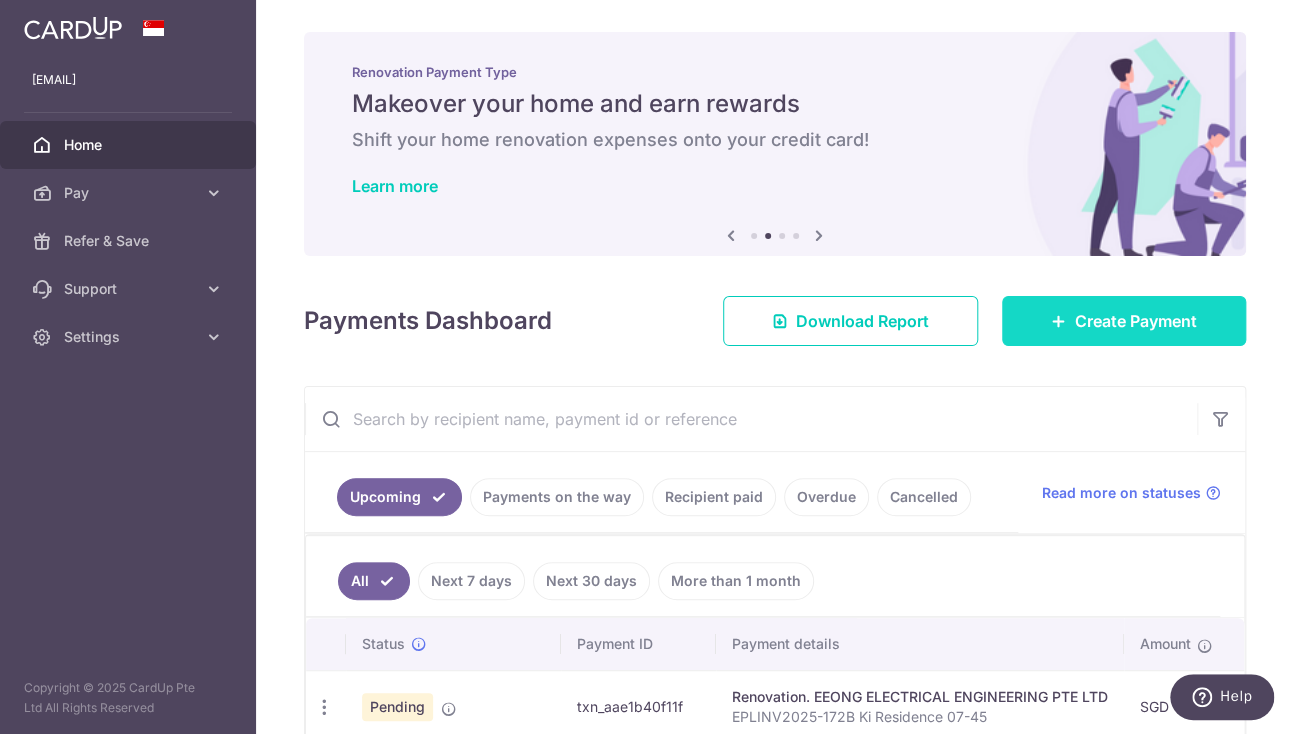 click on "Create Payment" at bounding box center [1124, 321] 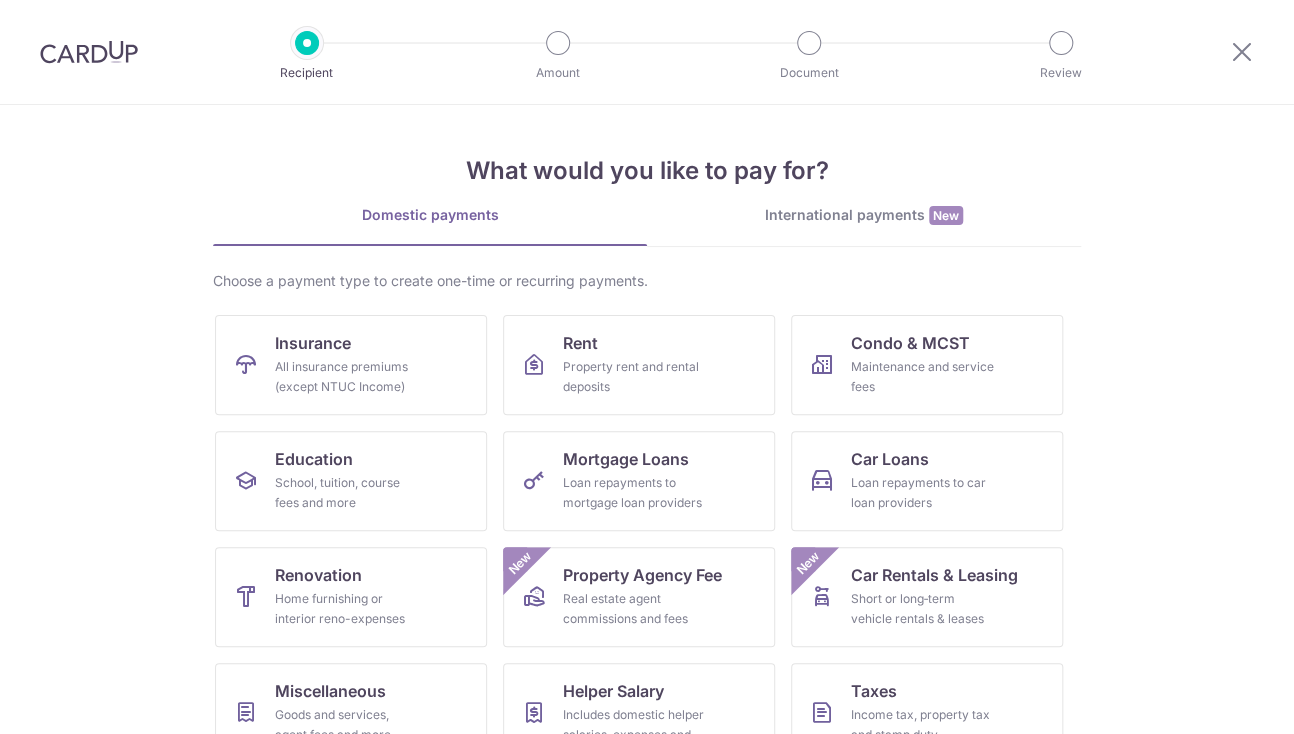 scroll, scrollTop: 0, scrollLeft: 0, axis: both 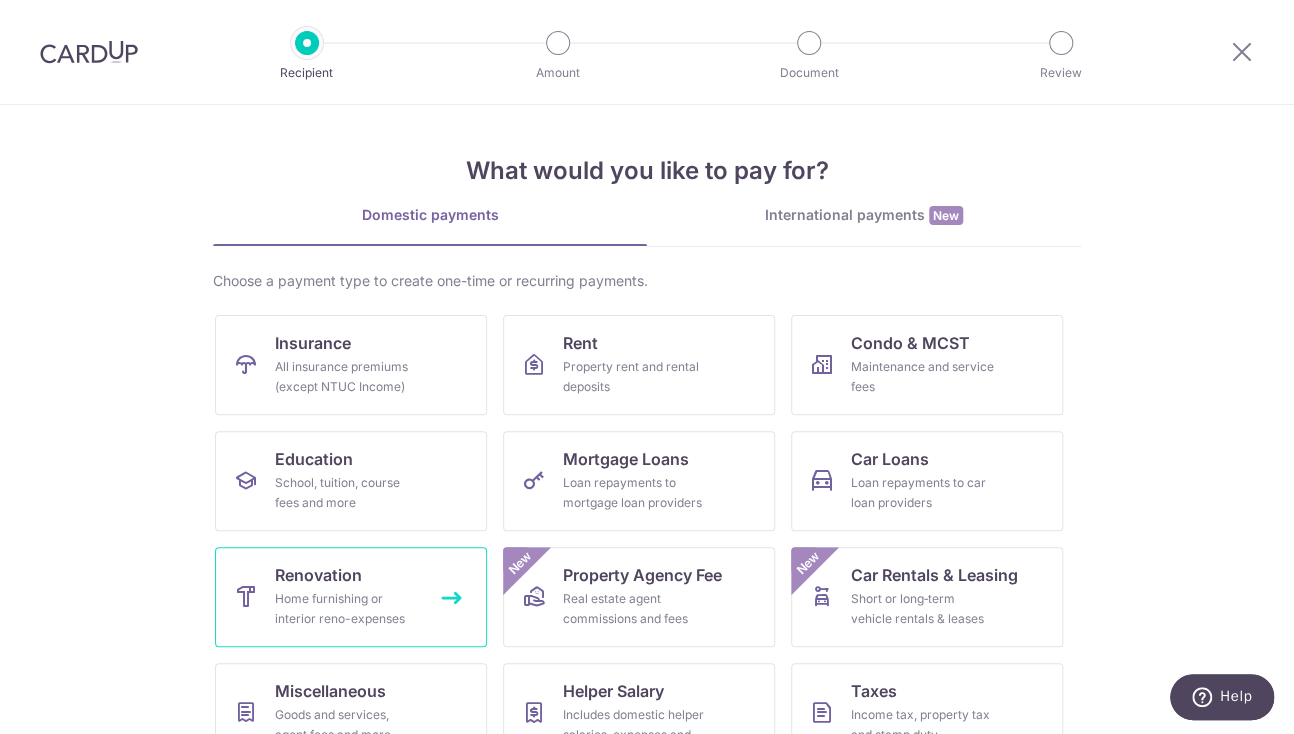 click on "Renovation" at bounding box center (318, 575) 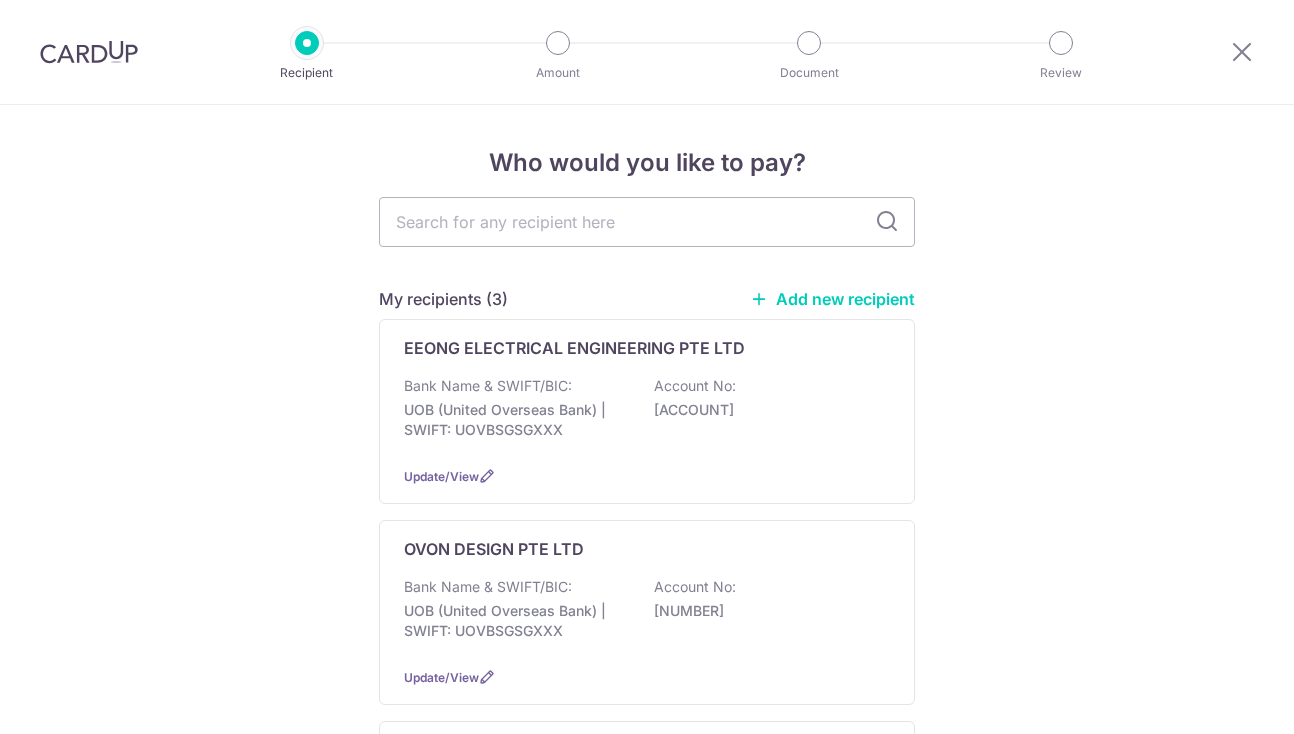 scroll, scrollTop: 0, scrollLeft: 0, axis: both 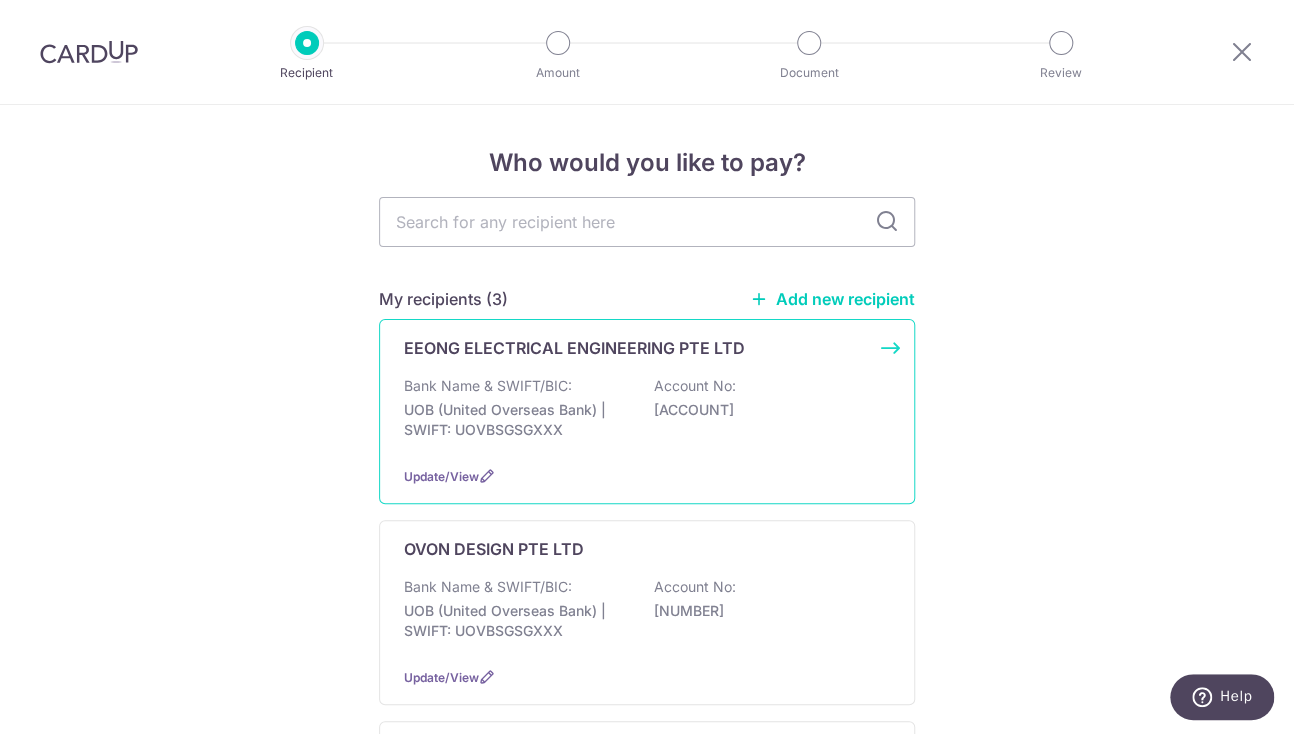 click on "EEONG ELECTRICAL ENGINEERING PTE LTD
Bank Name & SWIFT/BIC:
UOB (United Overseas Bank) | SWIFT: UOVBSGSGXXX
Account No:
3623024995
Update/View" at bounding box center [647, 411] 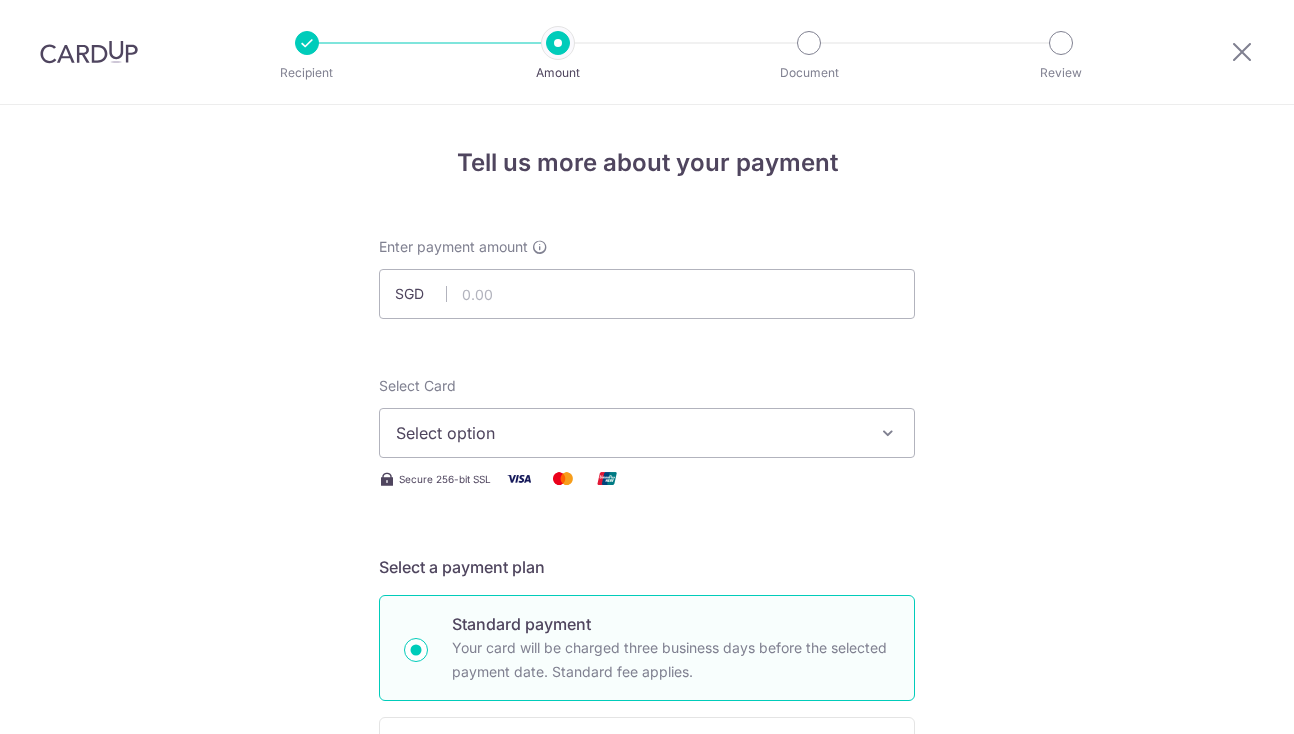 scroll, scrollTop: 0, scrollLeft: 0, axis: both 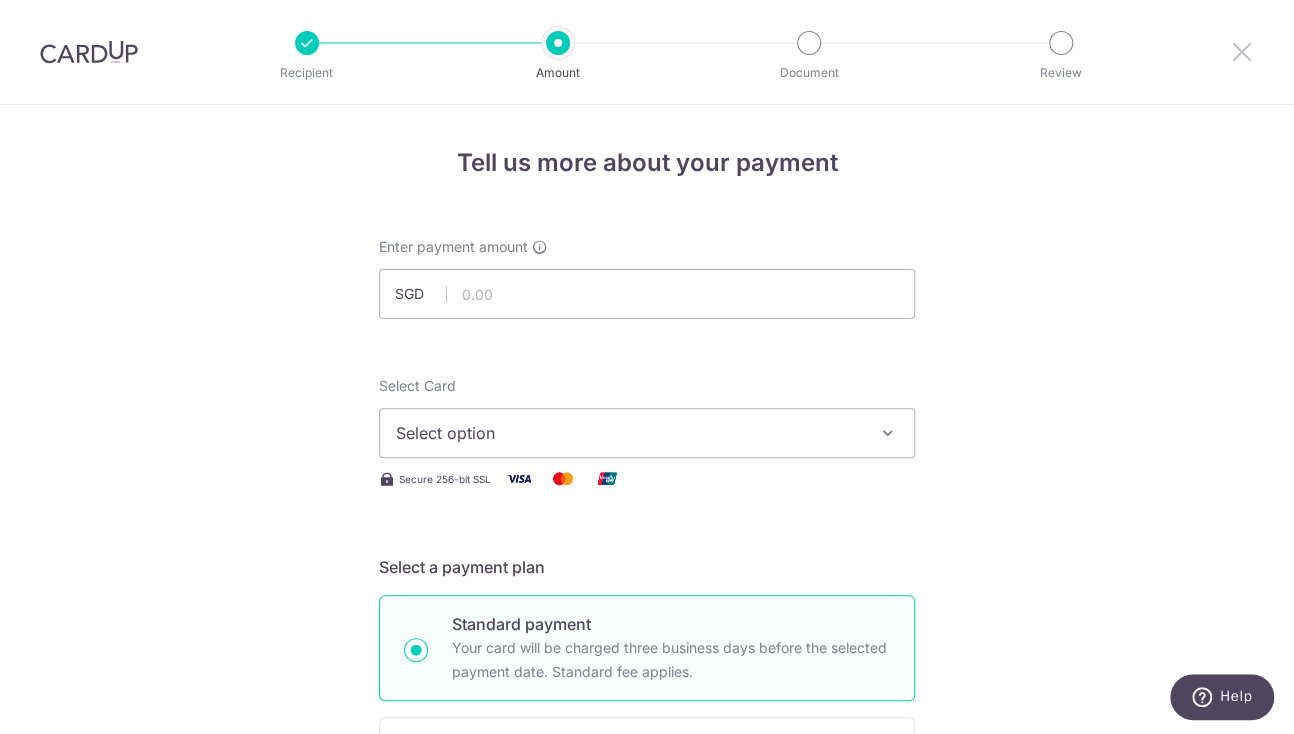 click at bounding box center (1242, 51) 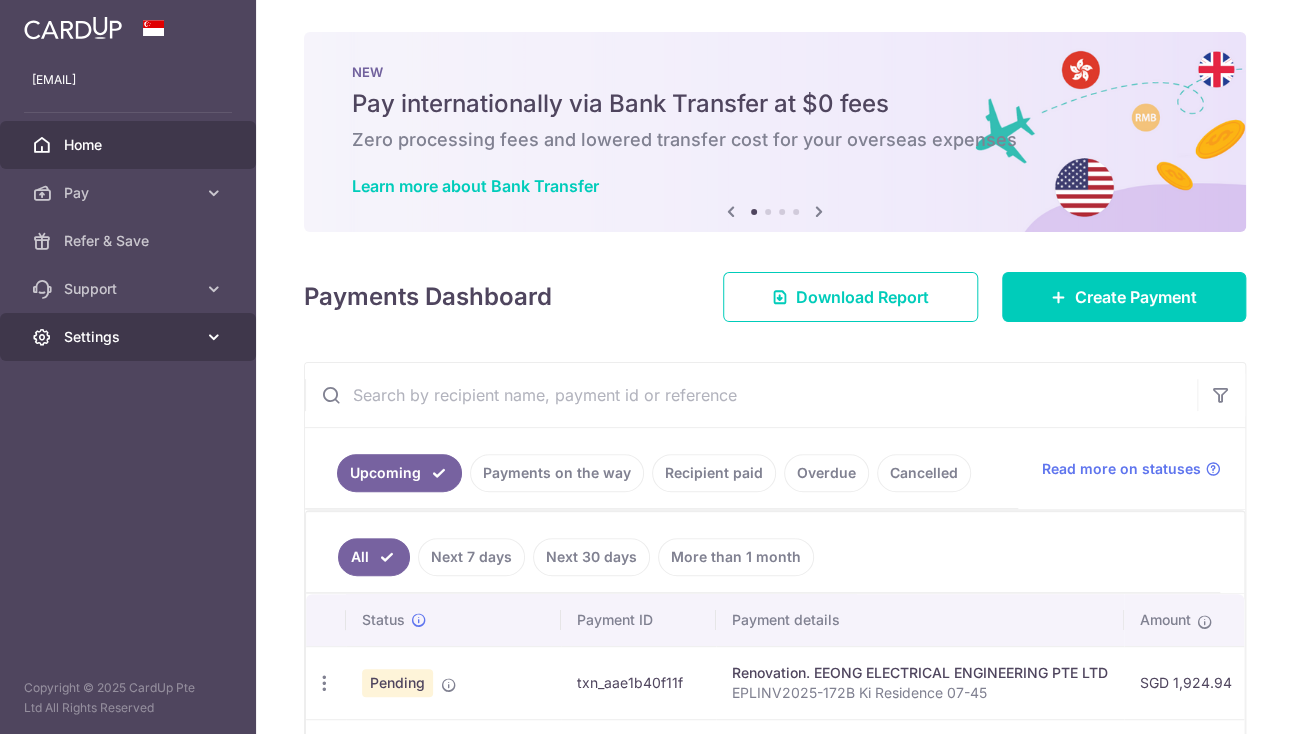 click on "Settings" at bounding box center (128, 337) 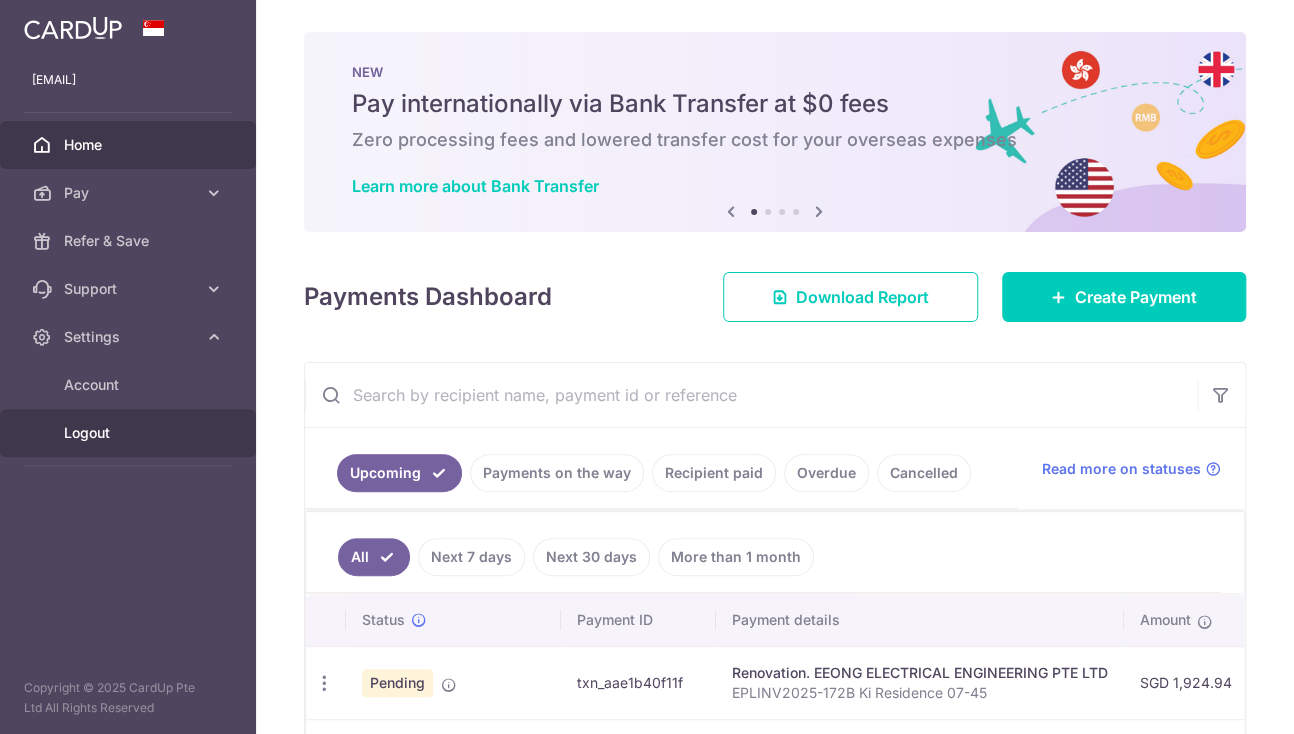 click on "Logout" at bounding box center (130, 433) 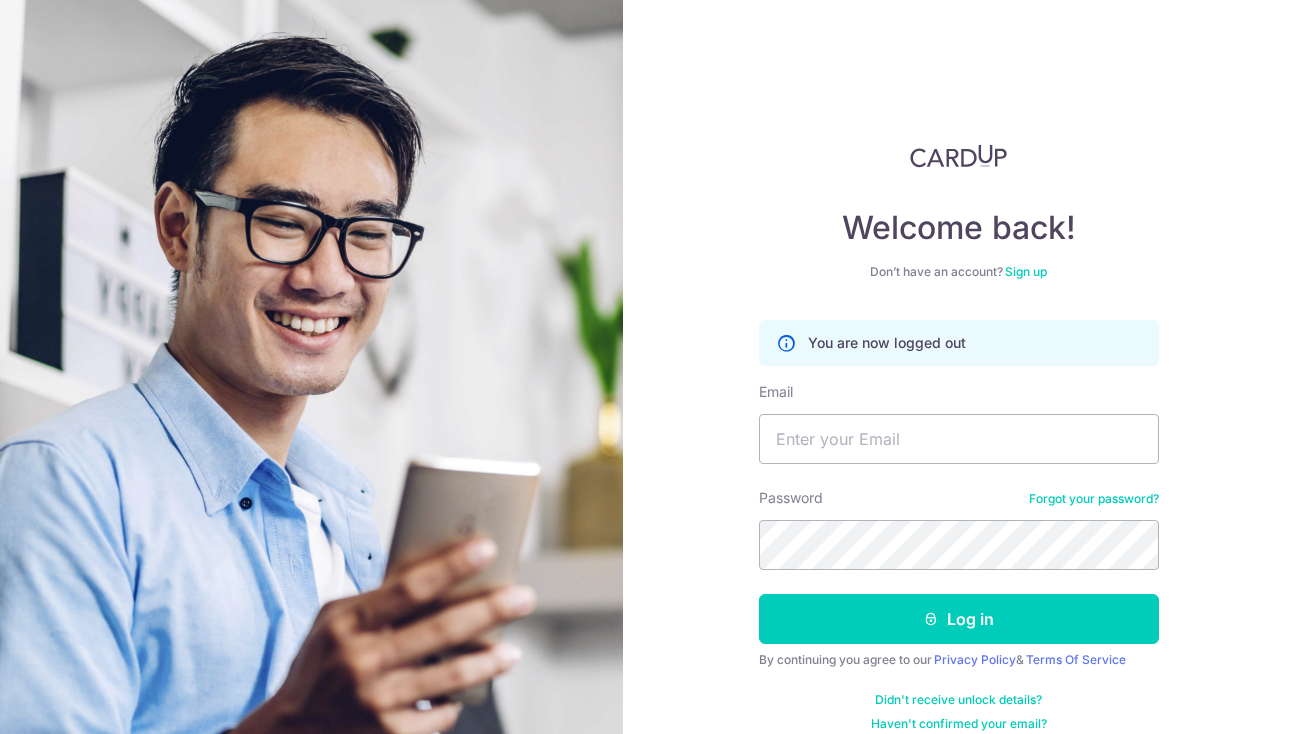 scroll, scrollTop: 0, scrollLeft: 0, axis: both 